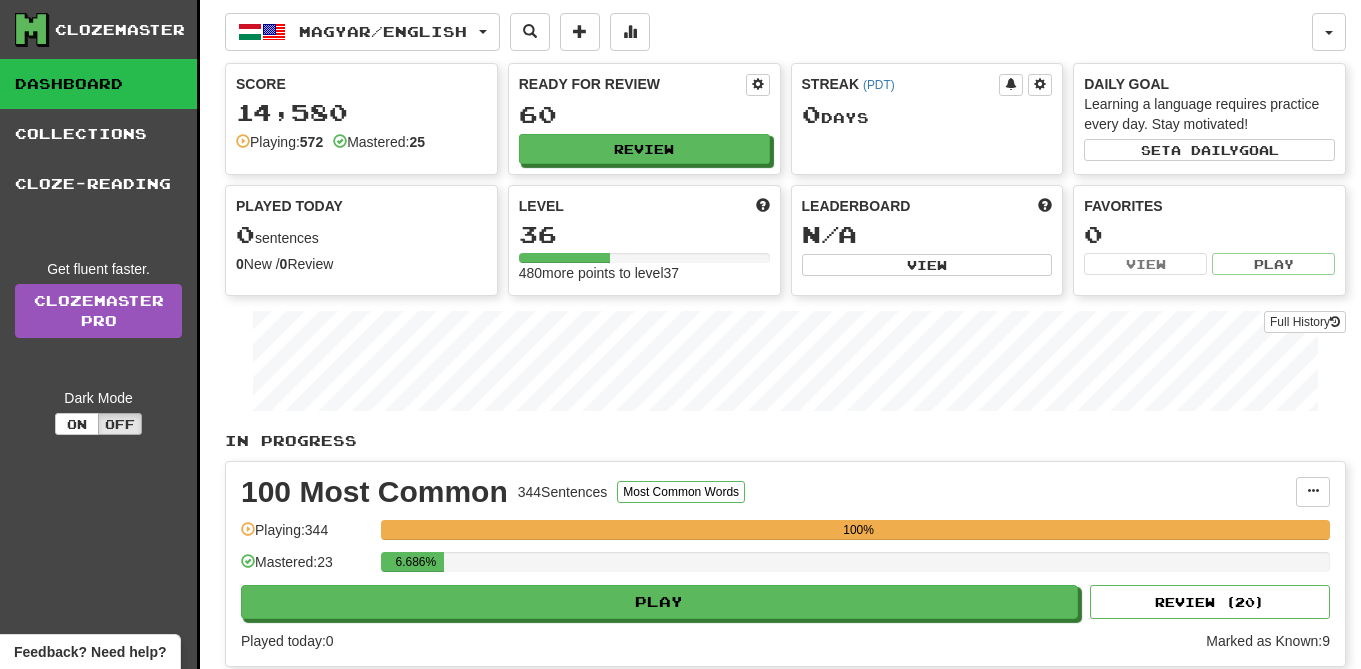 scroll, scrollTop: 0, scrollLeft: 0, axis: both 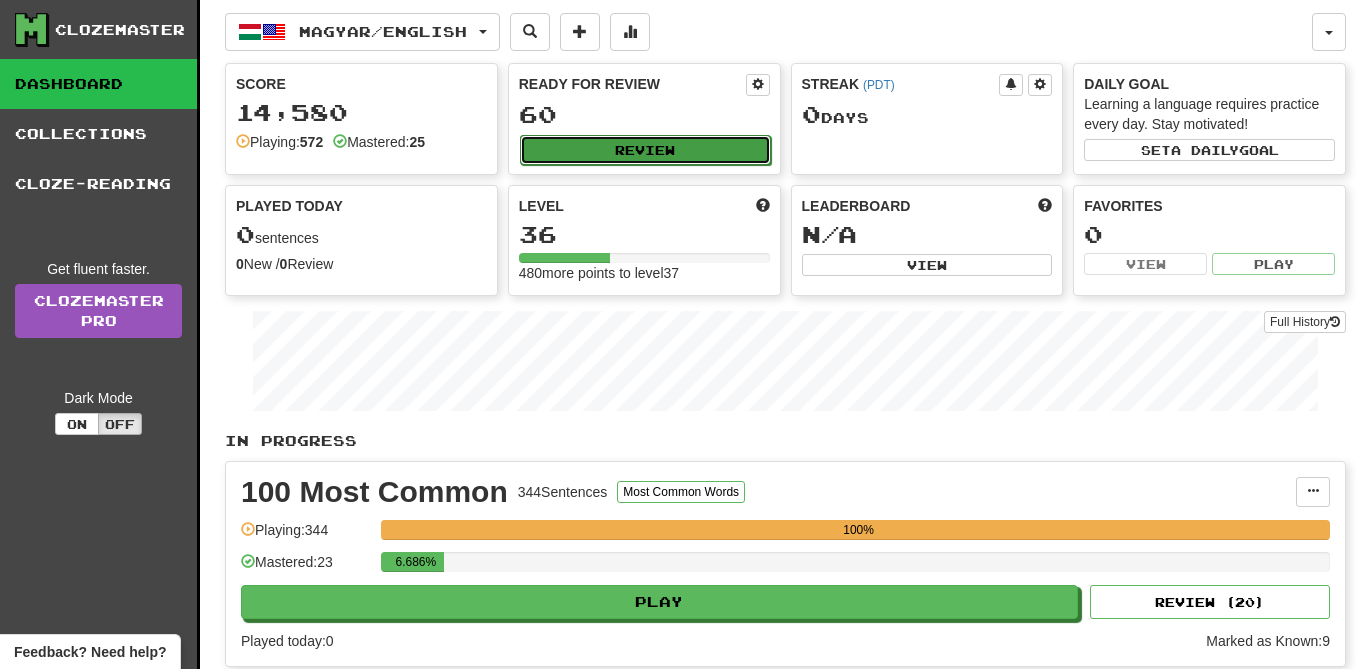 click on "Review" at bounding box center (645, 150) 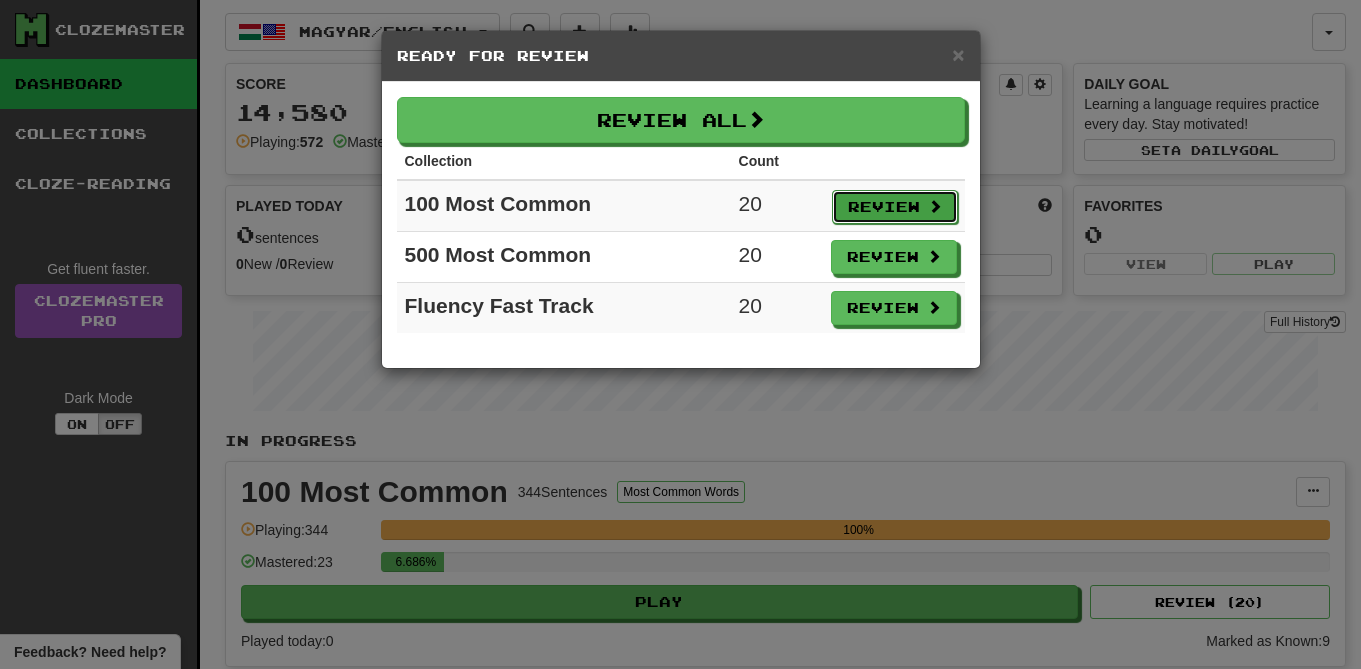 click on "Review" at bounding box center (895, 207) 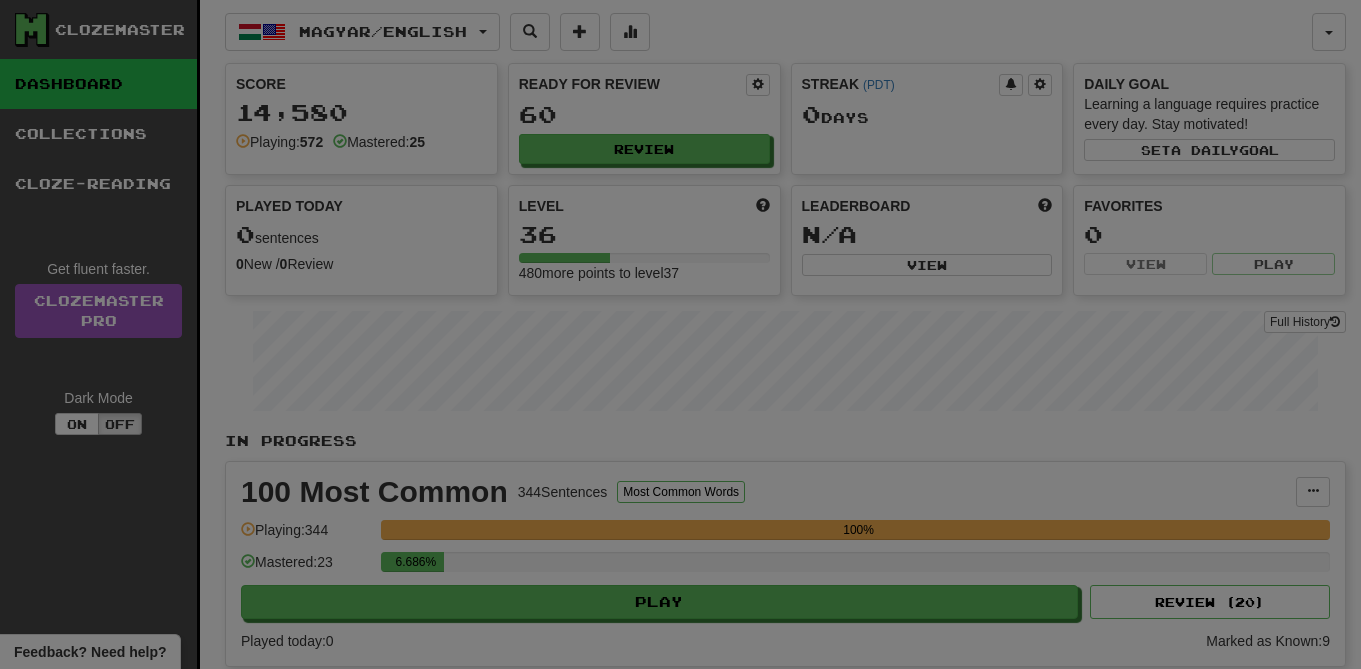 select on "**" 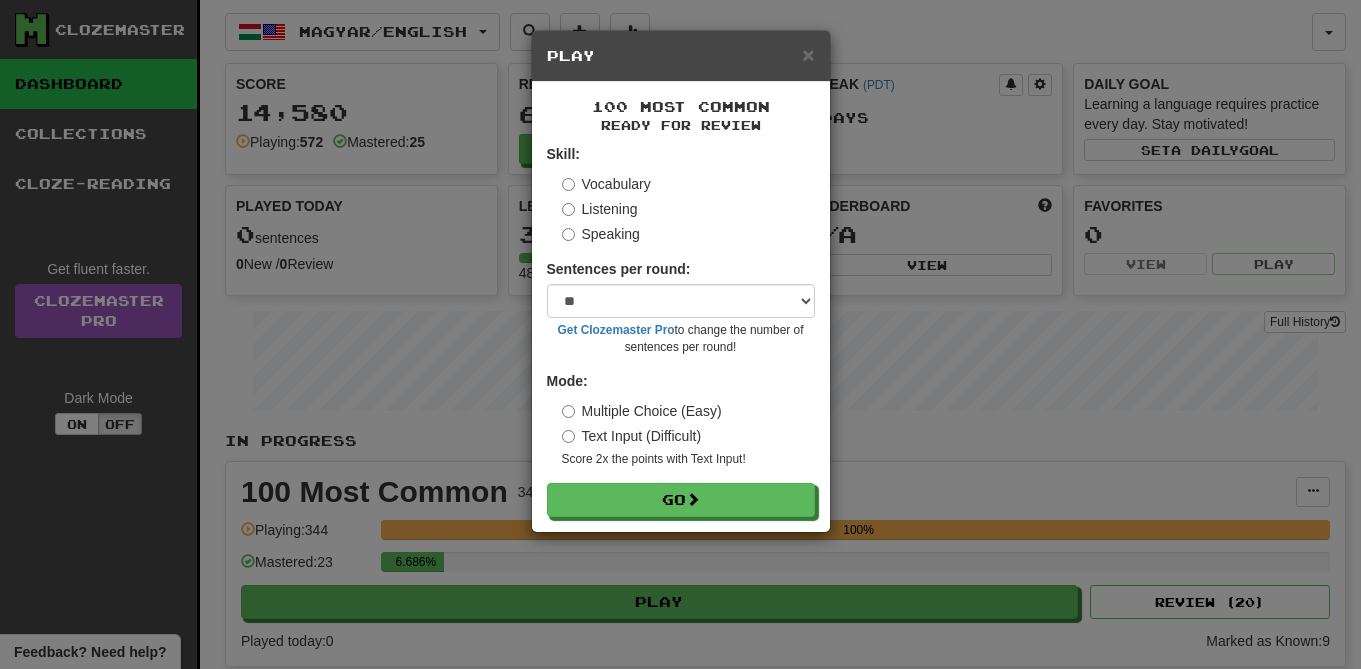 click on "Listening" at bounding box center (600, 209) 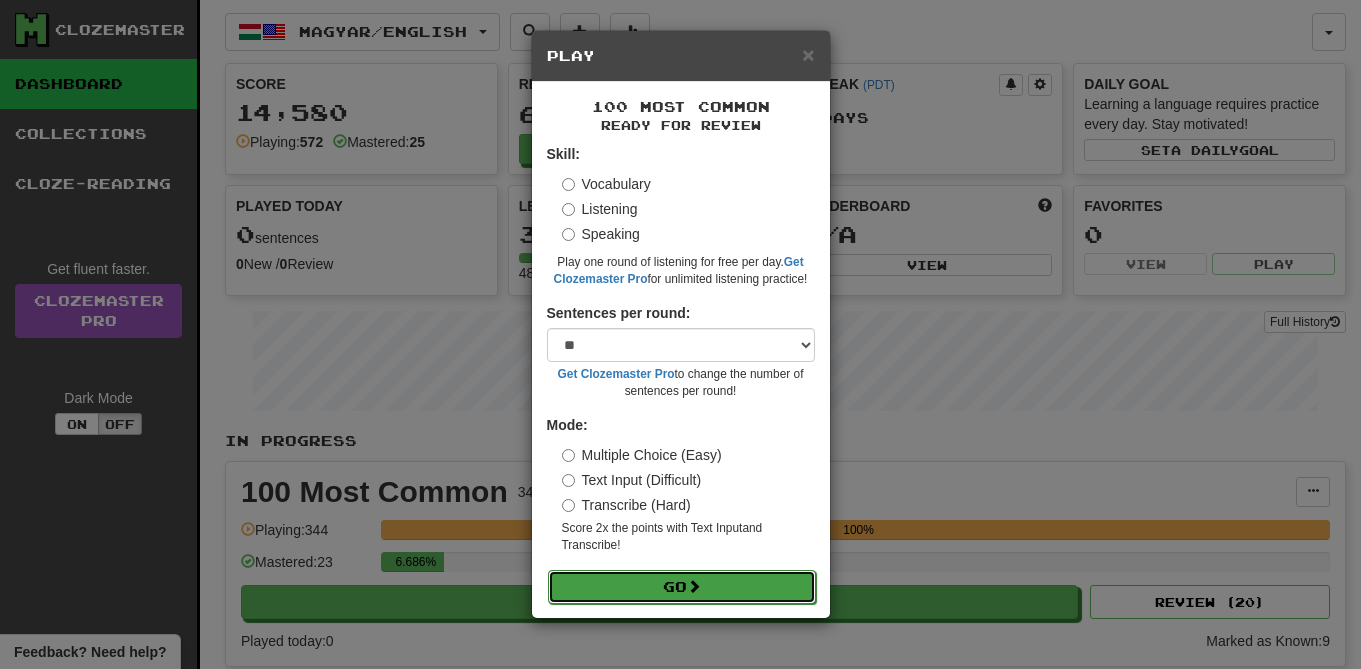 click on "Go" at bounding box center (682, 587) 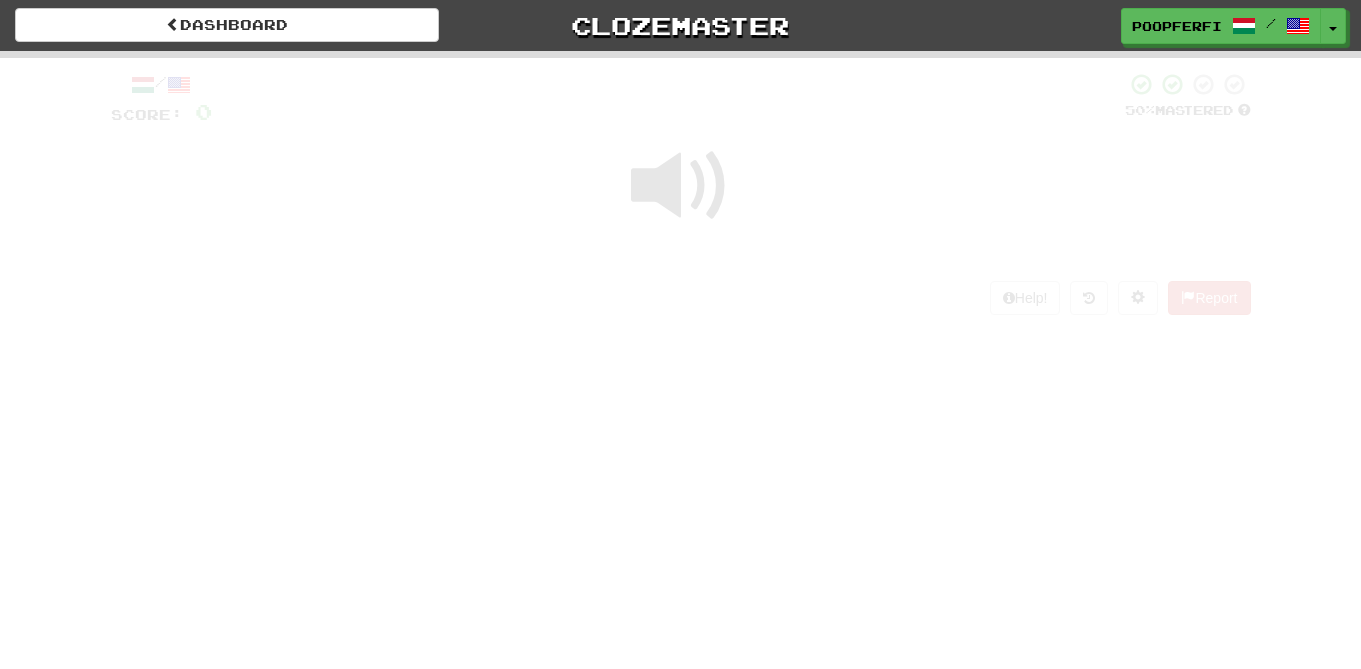 scroll, scrollTop: 0, scrollLeft: 0, axis: both 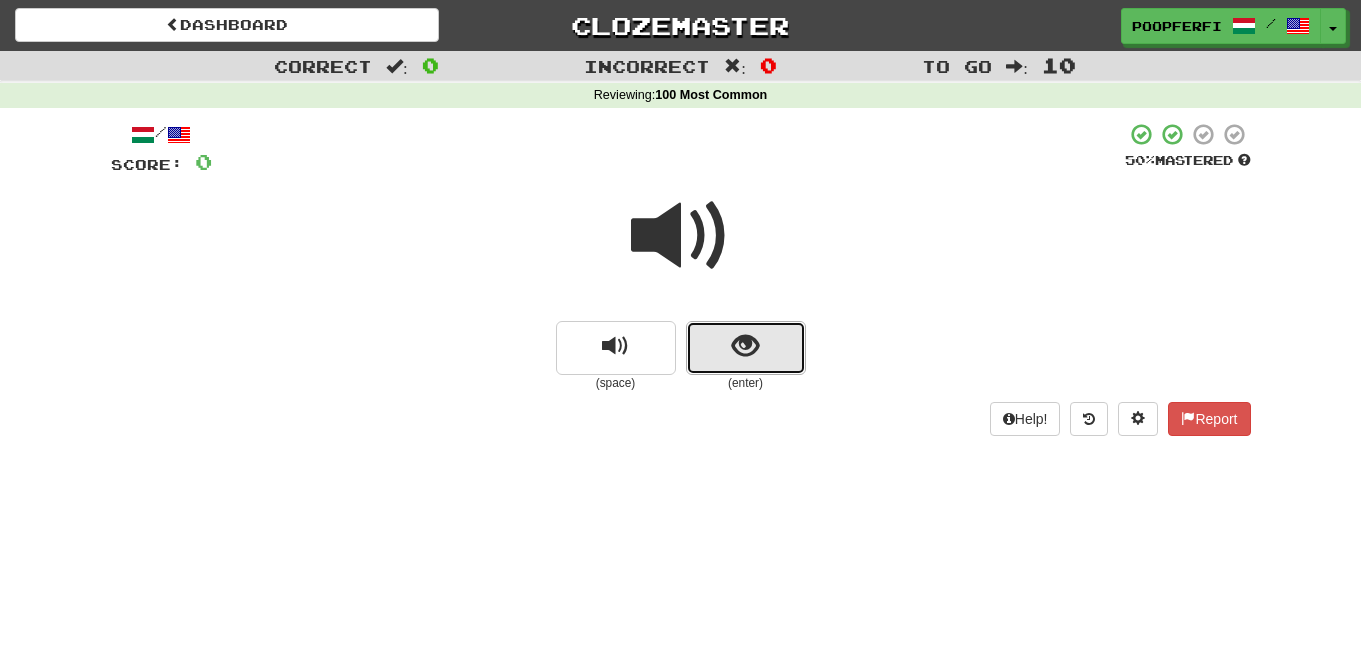 click at bounding box center [746, 348] 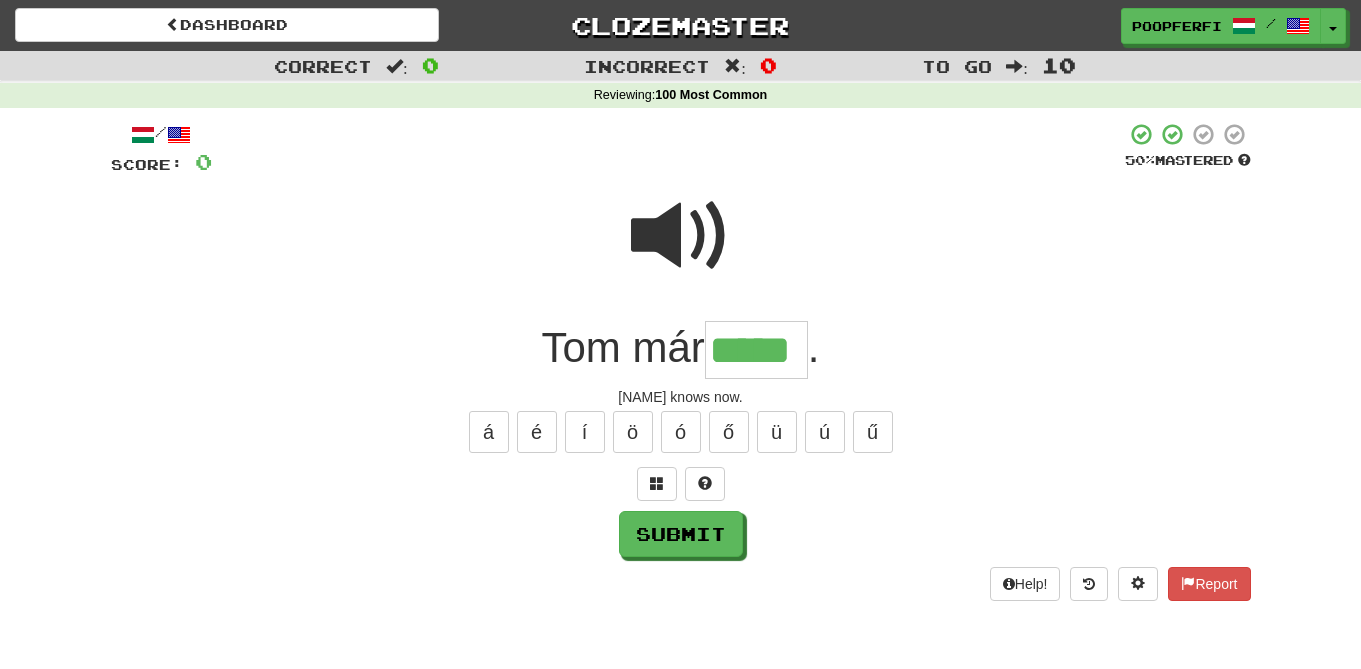 type on "*****" 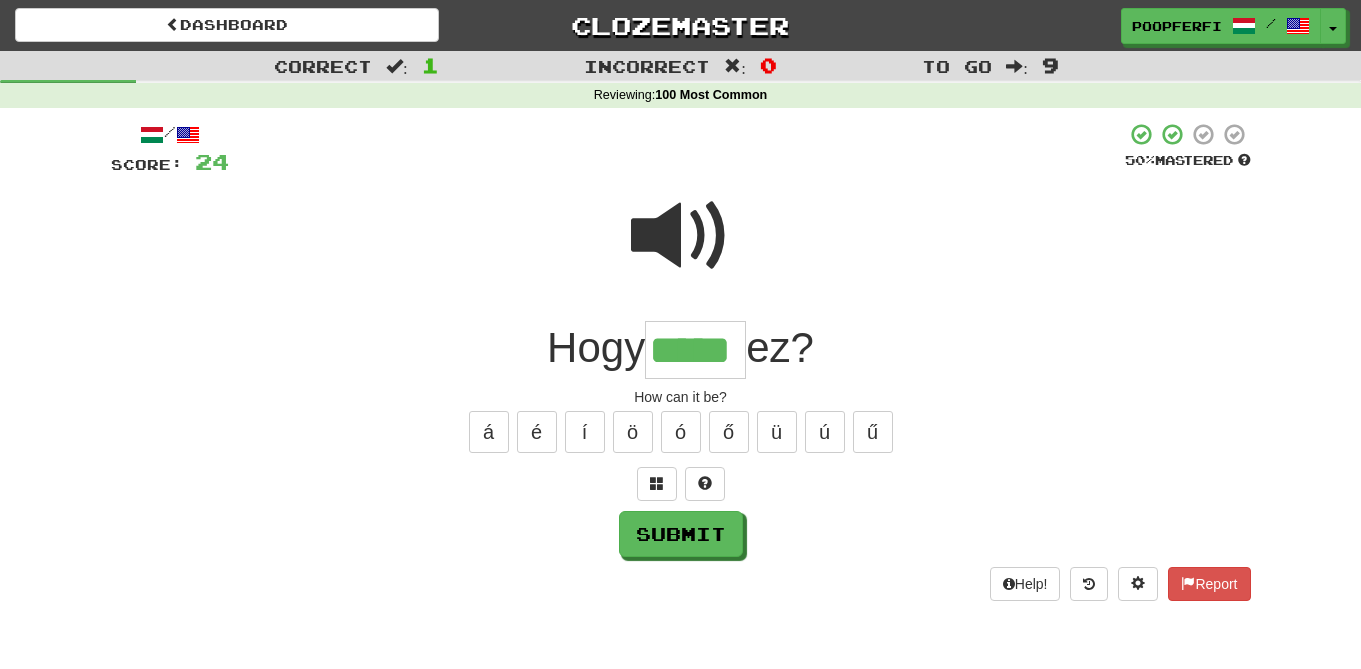 type on "*****" 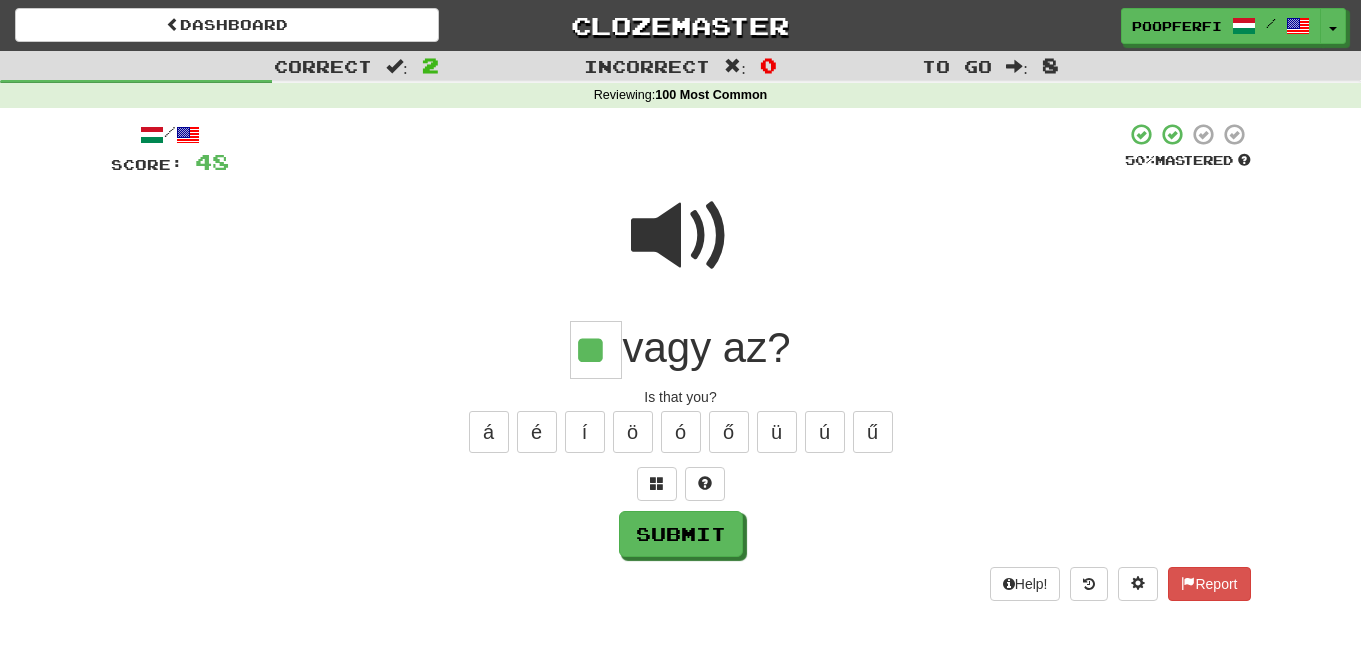 type on "**" 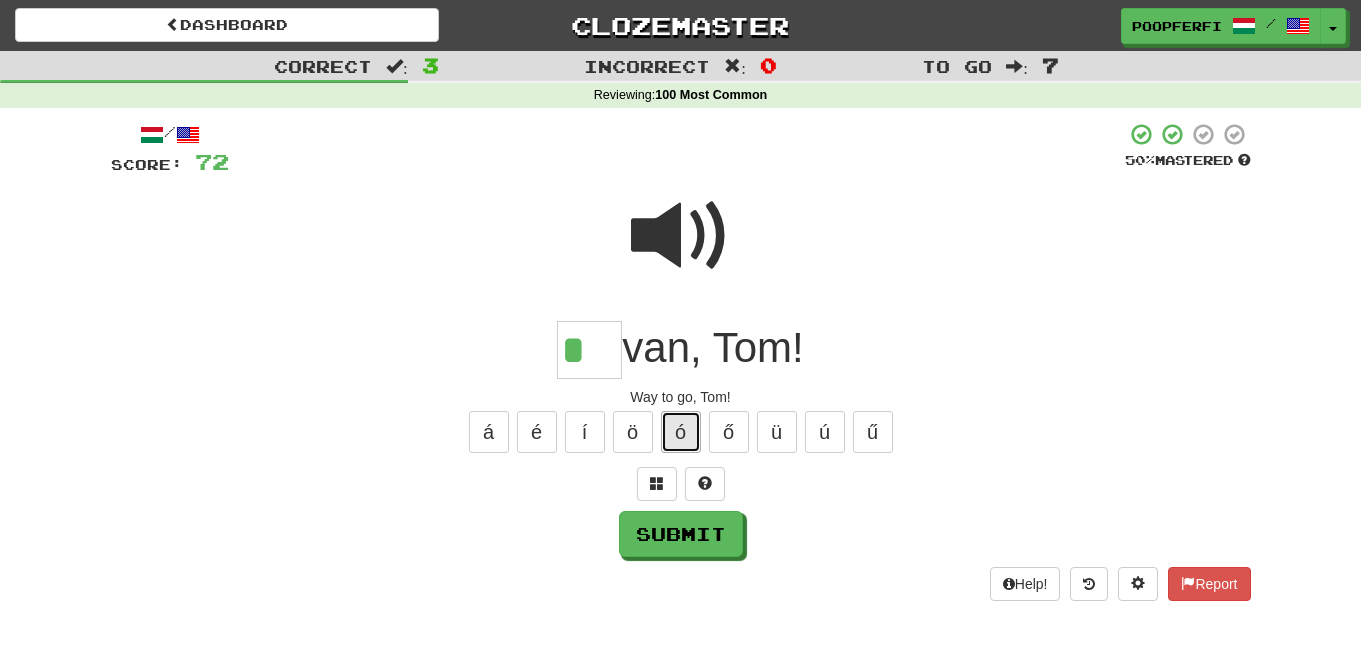 click on "ó" at bounding box center [681, 432] 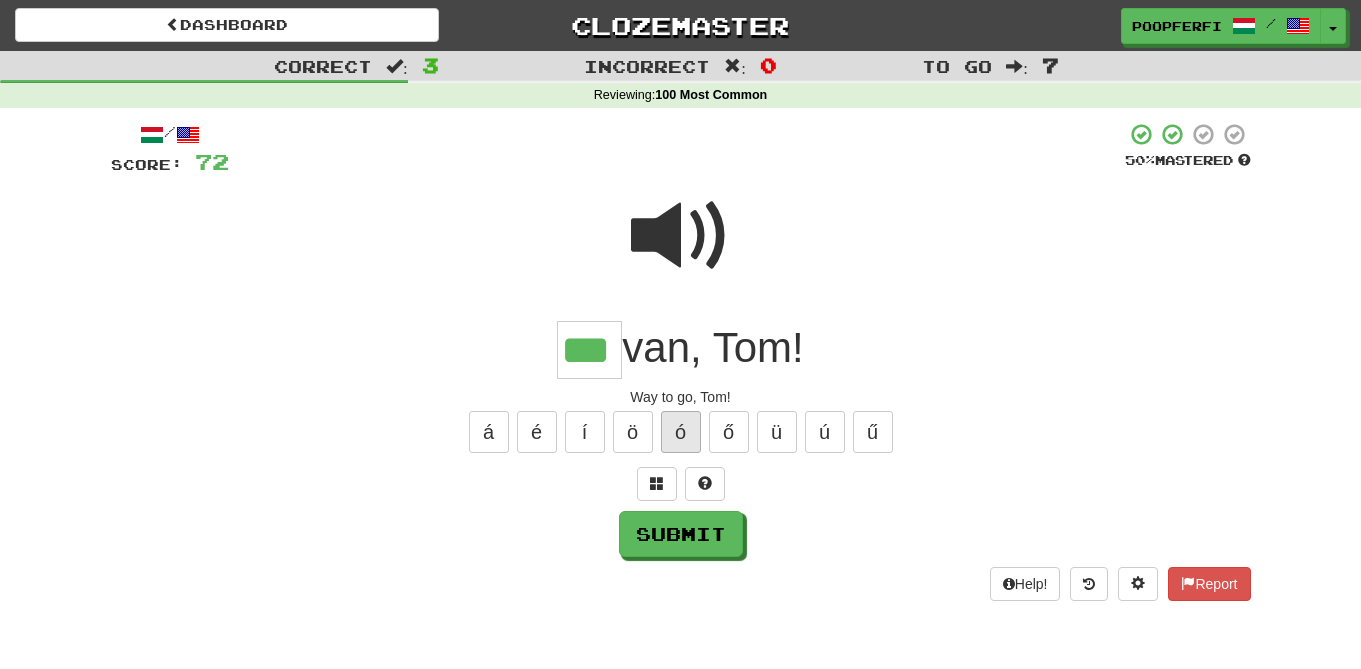 type on "***" 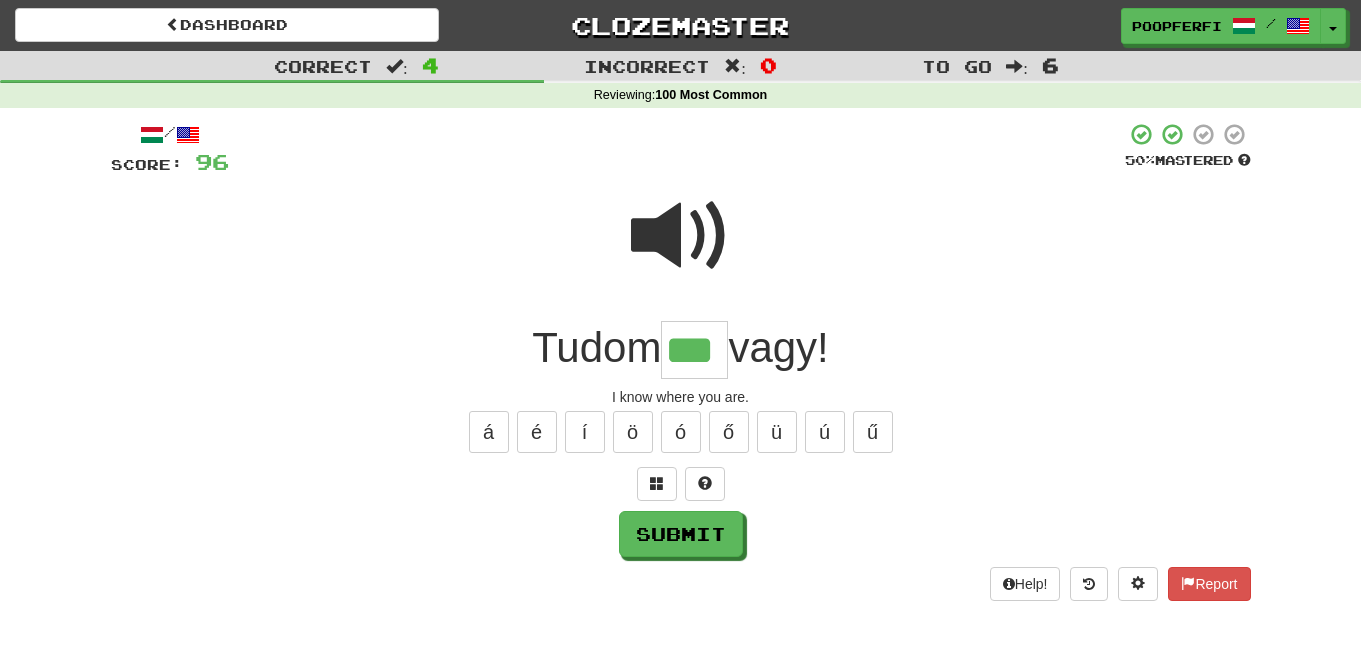 type on "***" 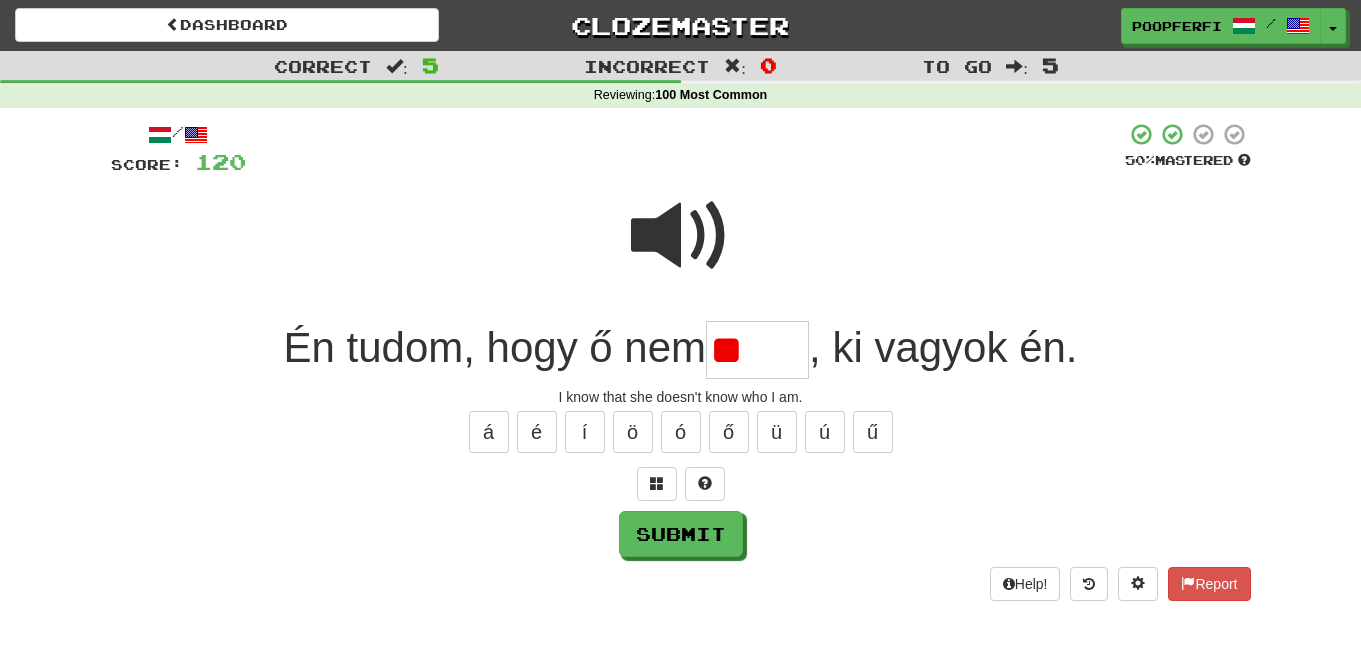 type on "*" 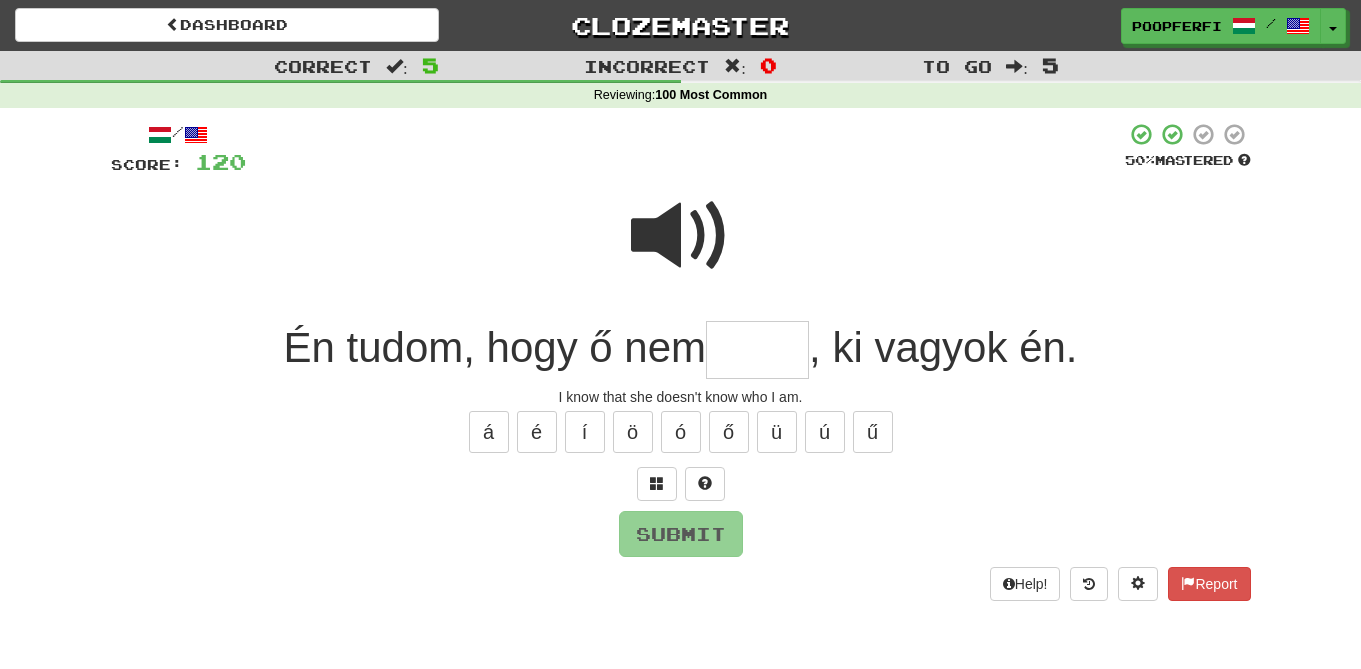 click at bounding box center (681, 236) 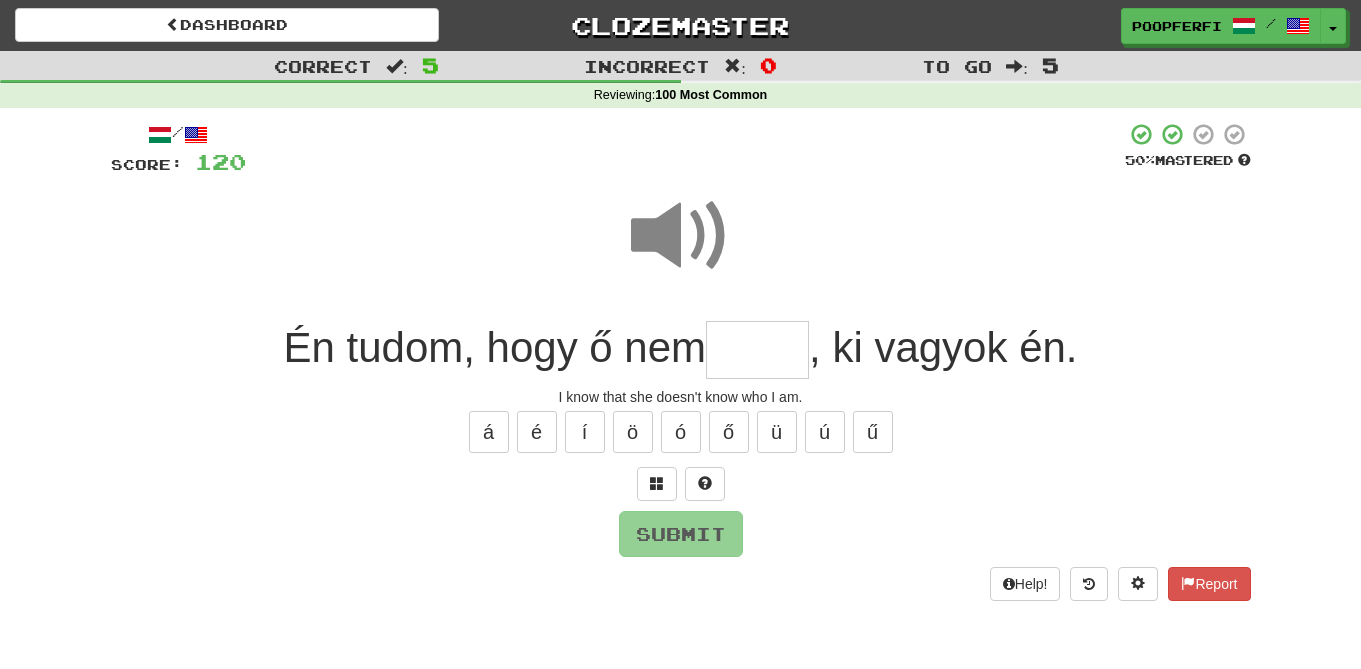 click at bounding box center (757, 350) 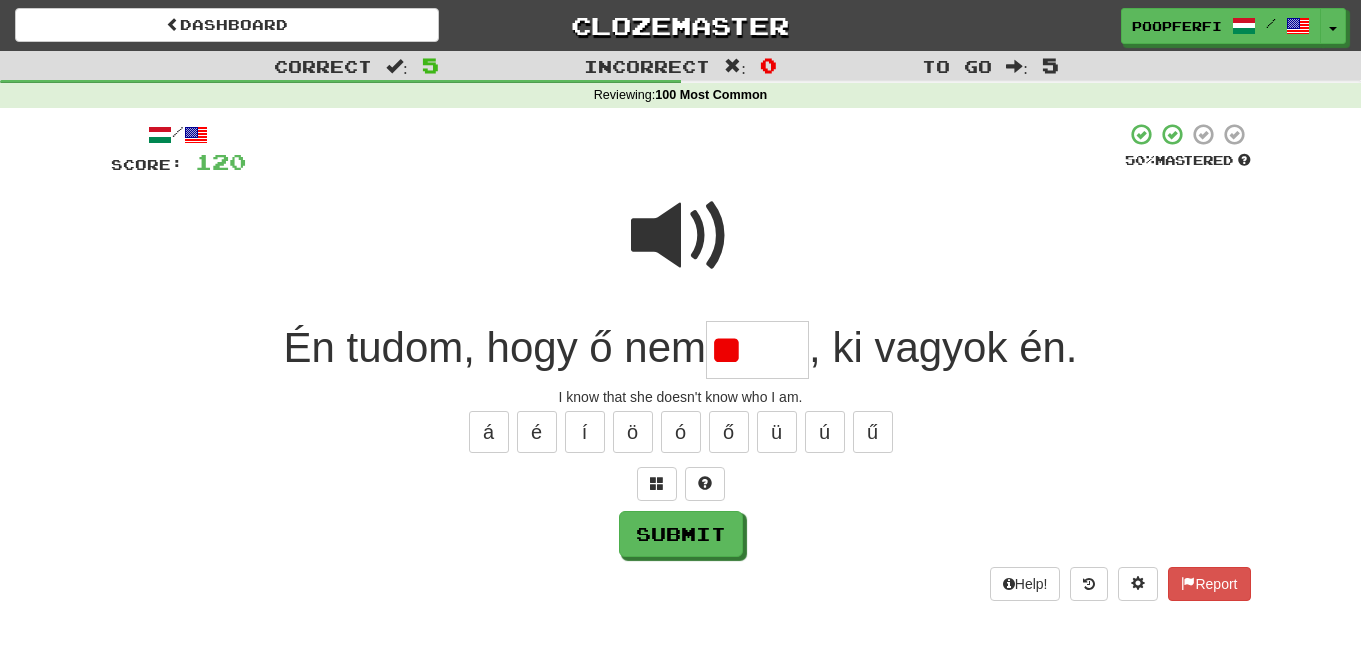type on "*" 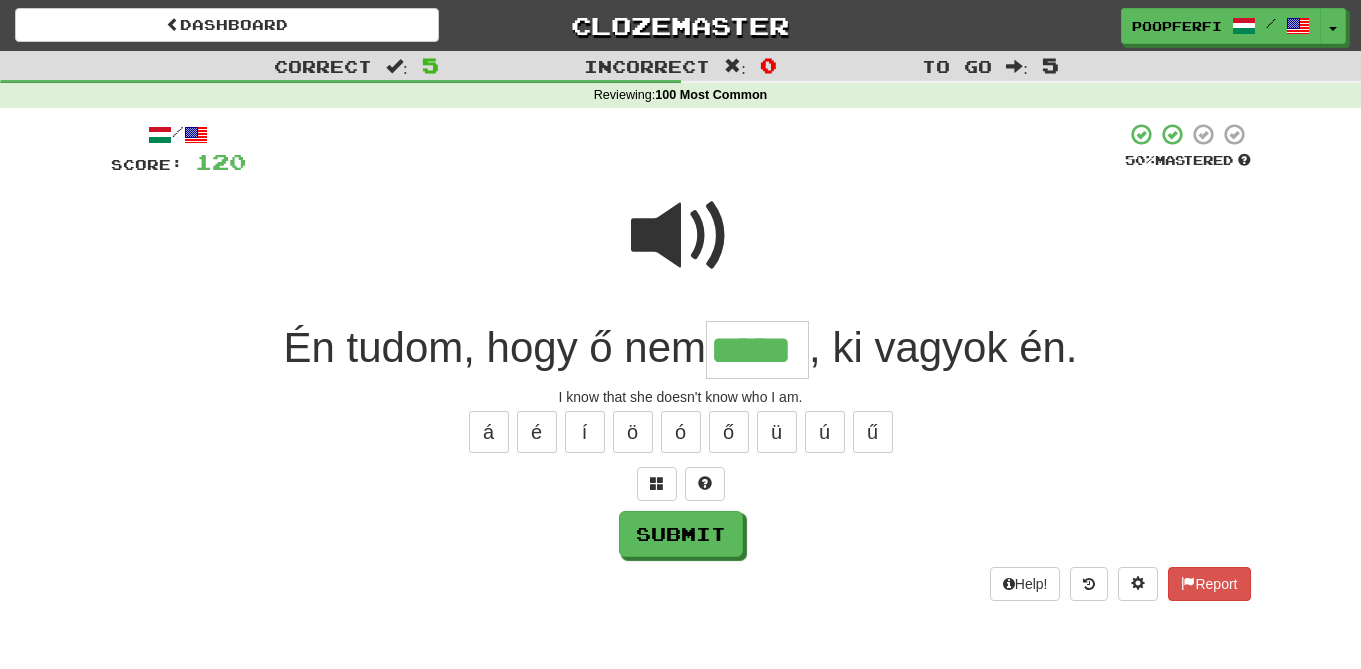 type on "*****" 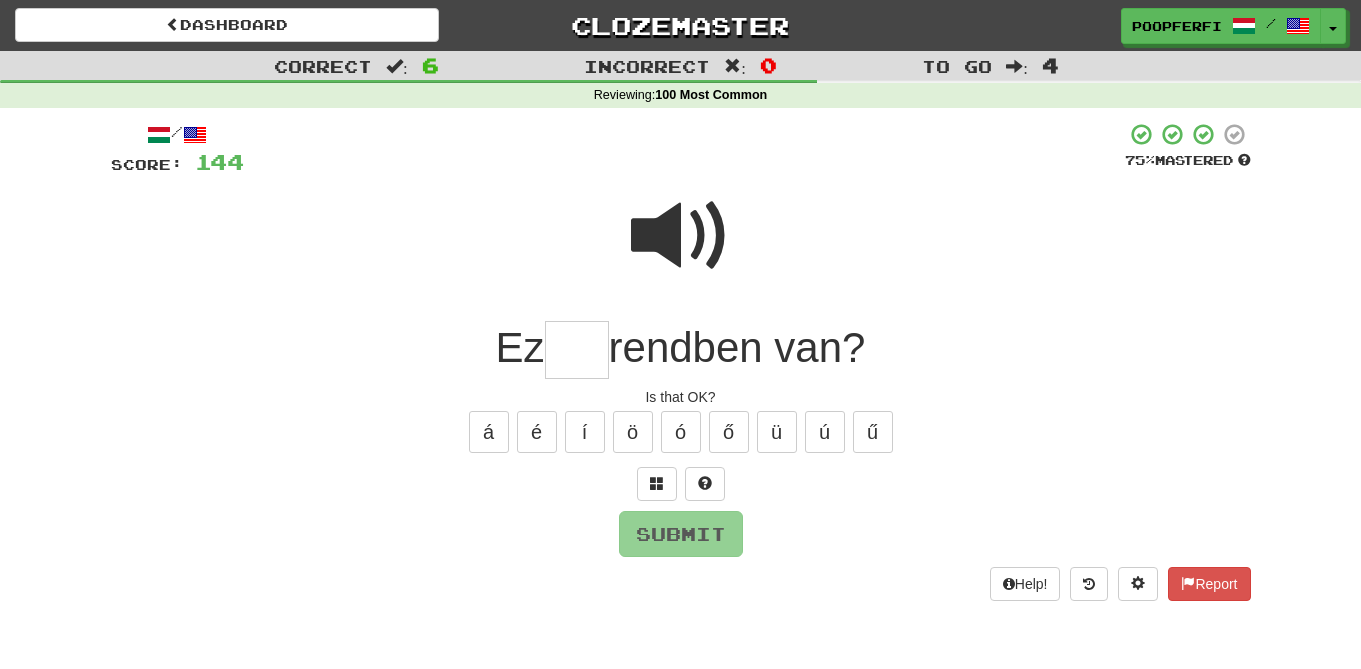 type on "*" 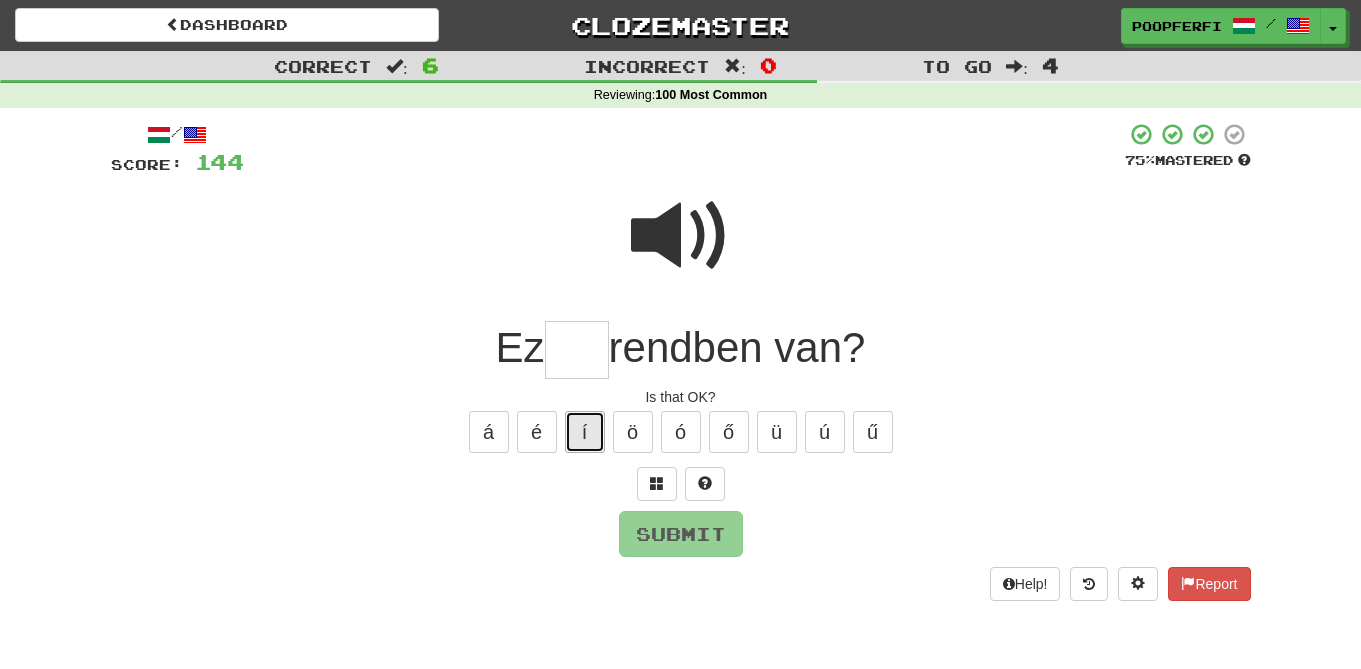 click on "í" at bounding box center (585, 432) 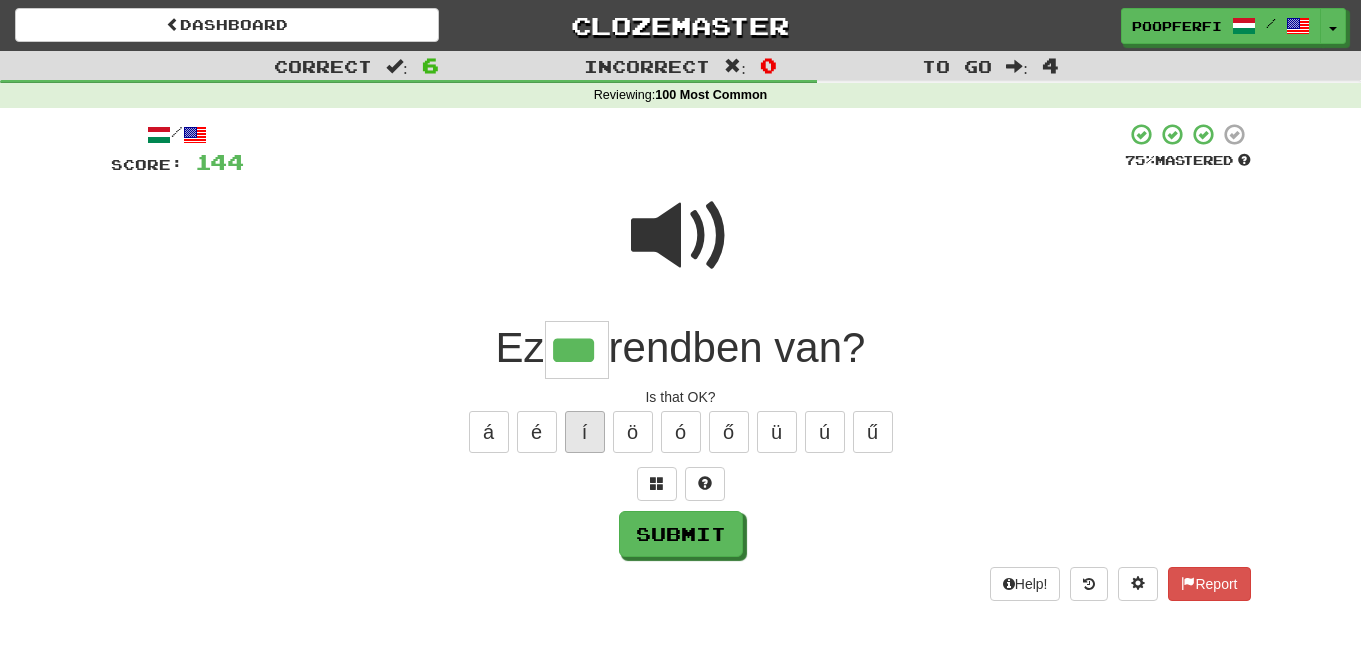 type on "***" 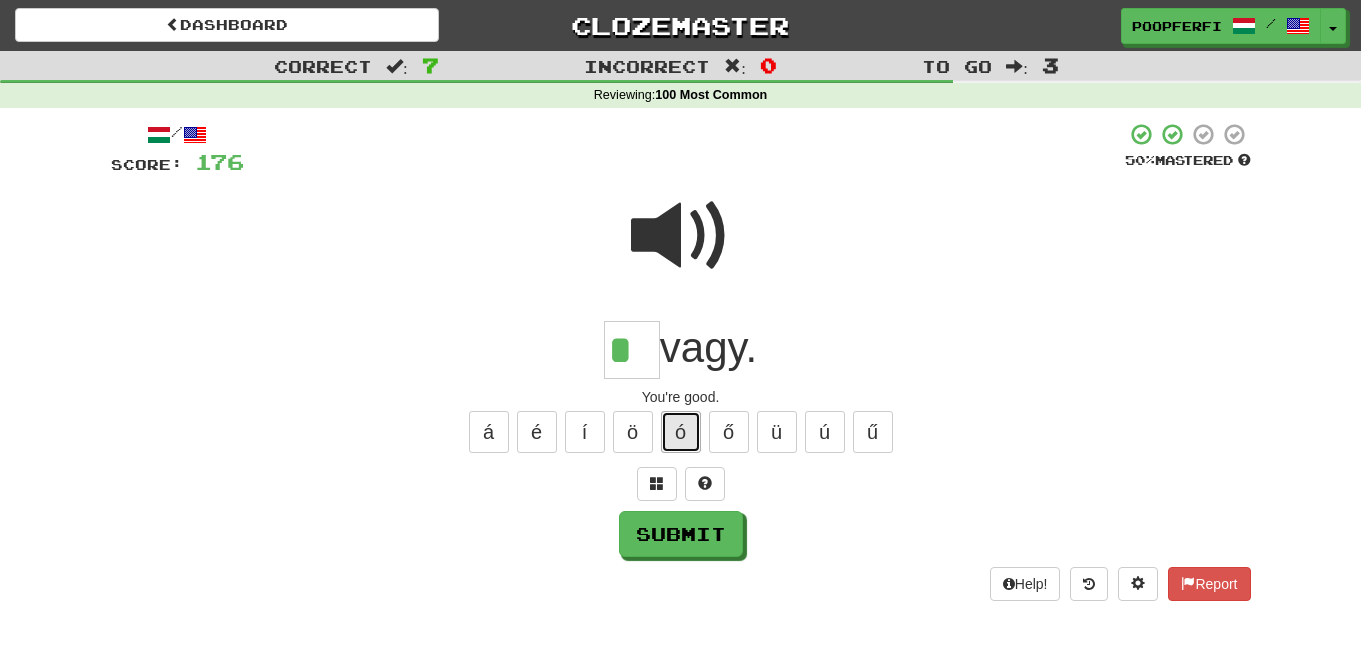 click on "ó" at bounding box center (681, 432) 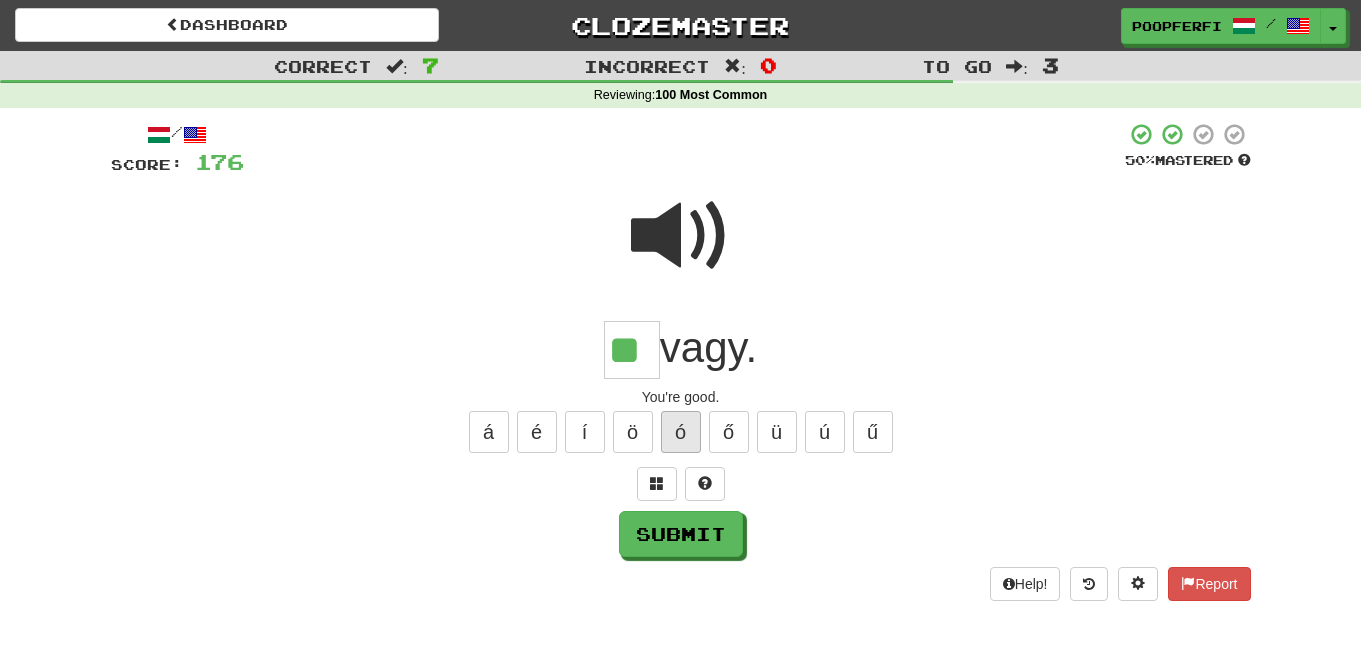 type on "**" 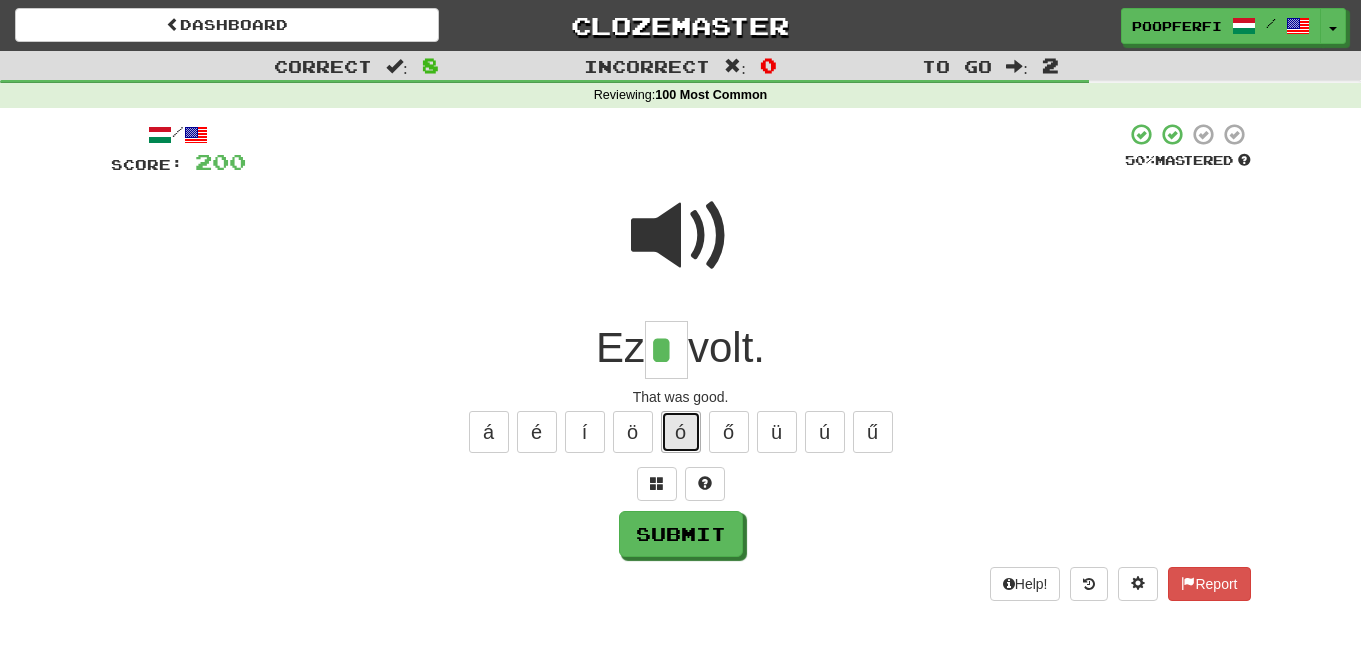 click on "ó" at bounding box center (681, 432) 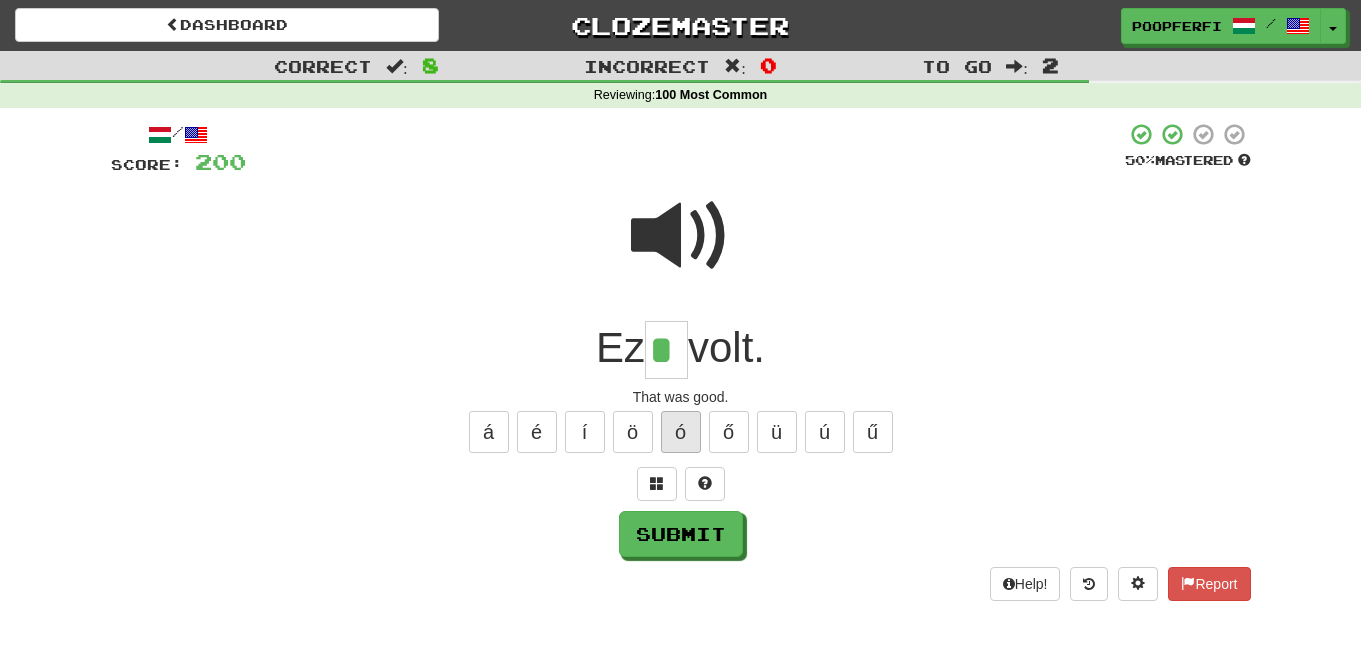 type on "**" 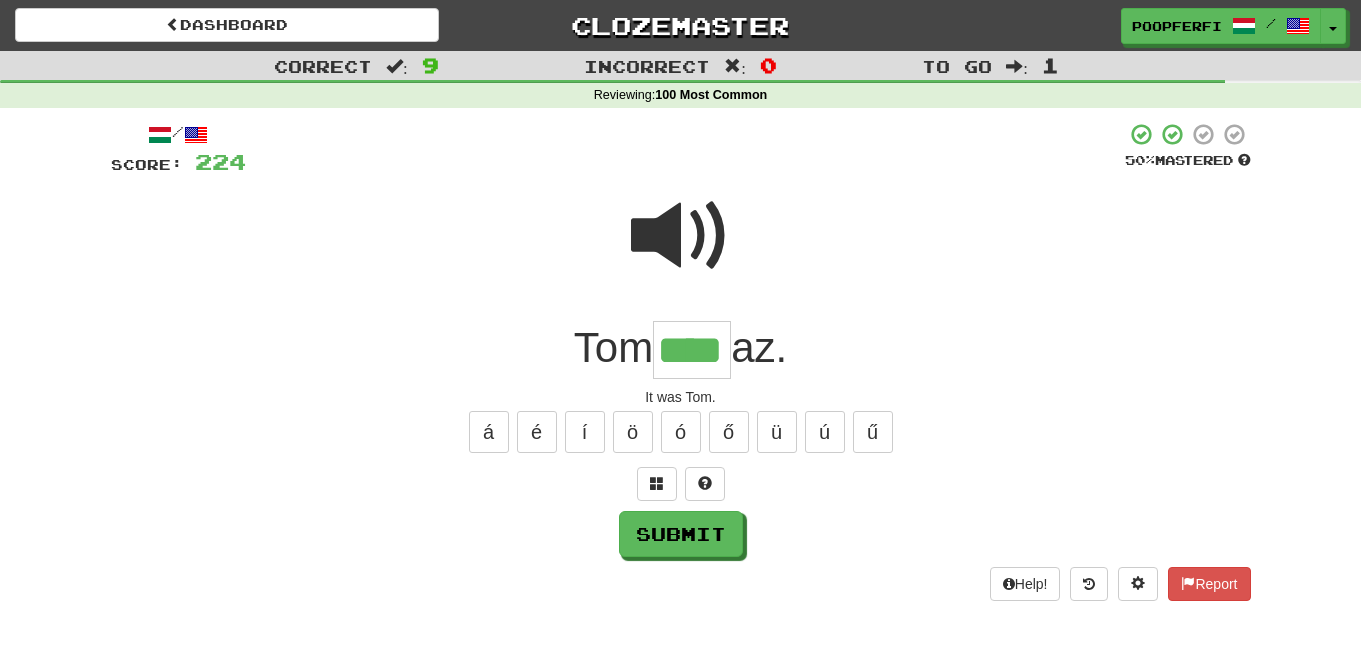 type on "****" 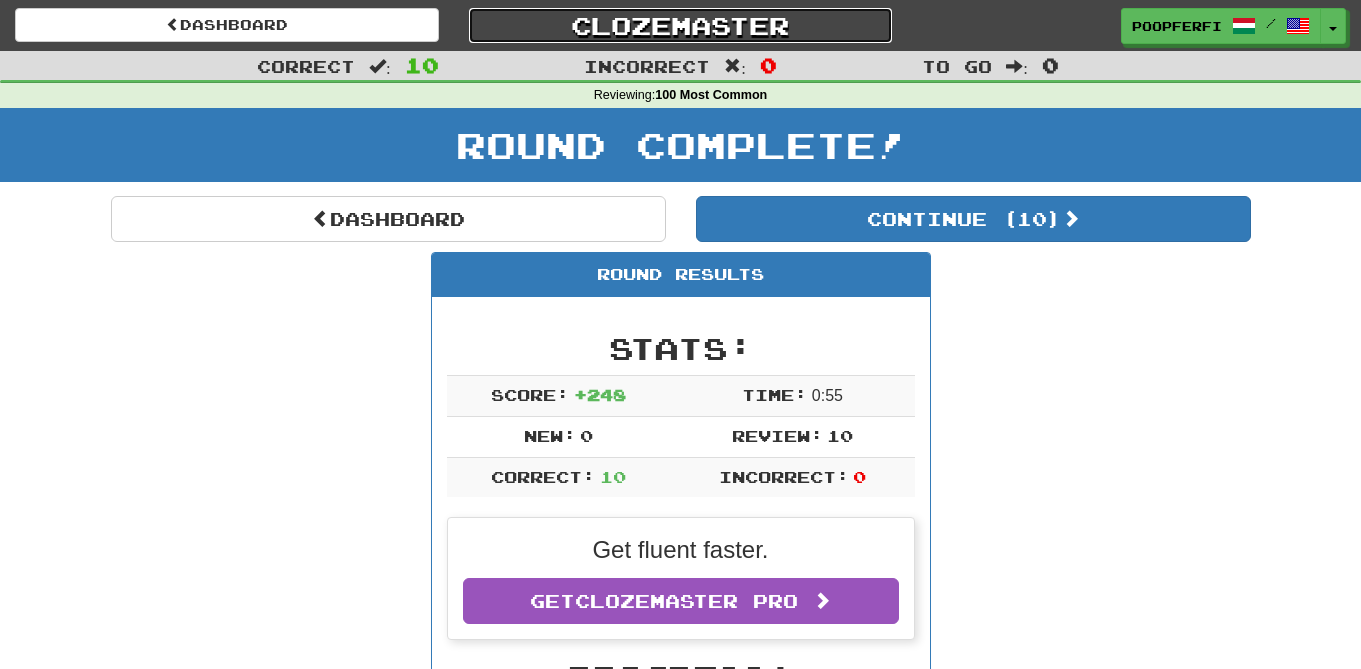 click on "Clozemaster" at bounding box center (681, 25) 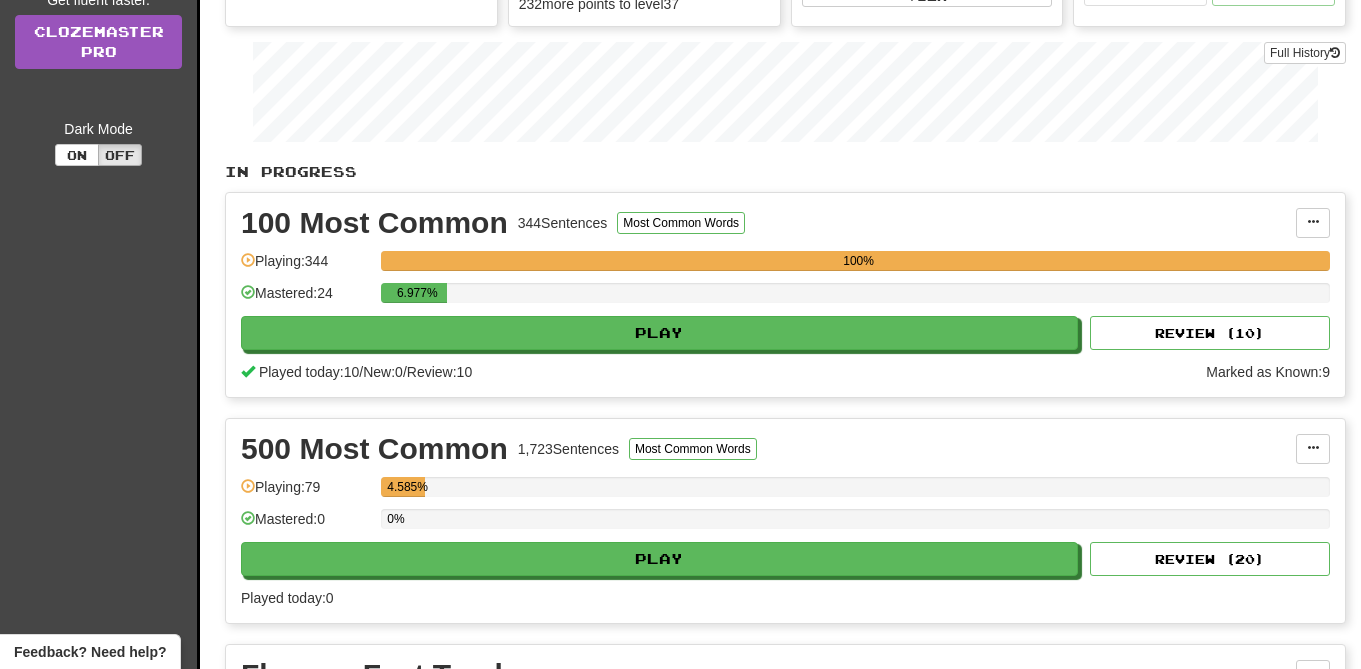 scroll, scrollTop: 528, scrollLeft: 0, axis: vertical 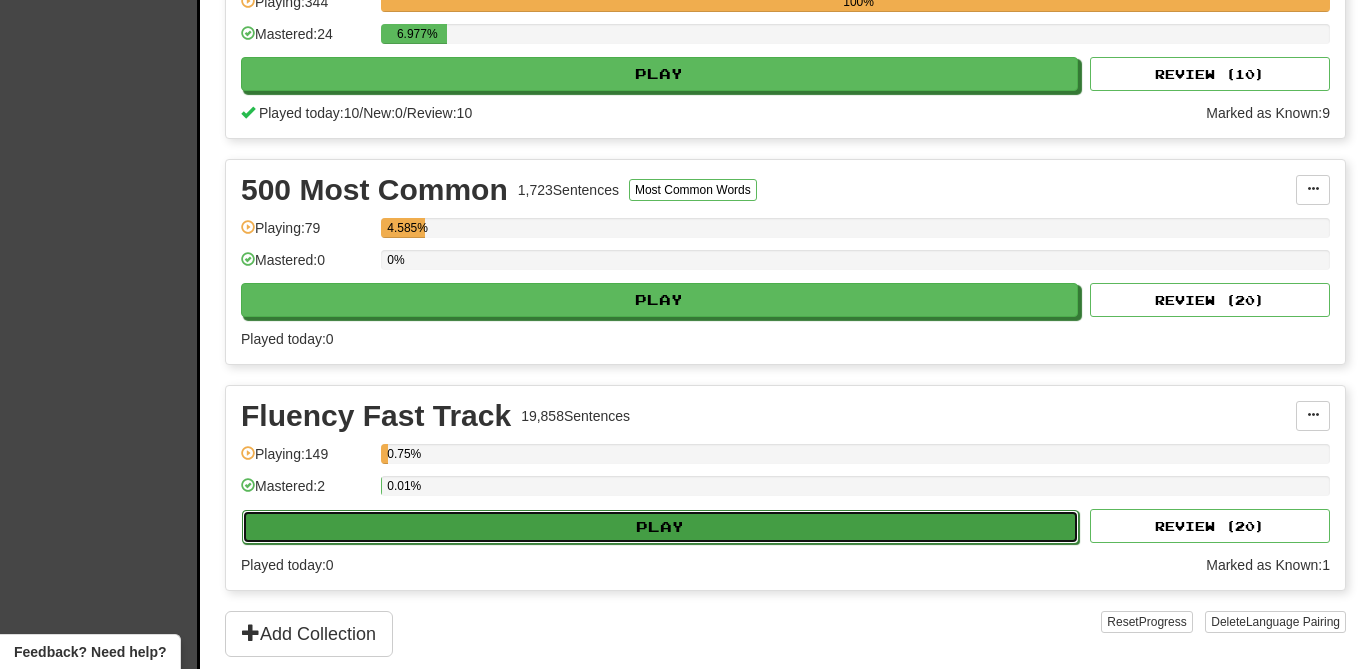 click on "Play" at bounding box center (660, 527) 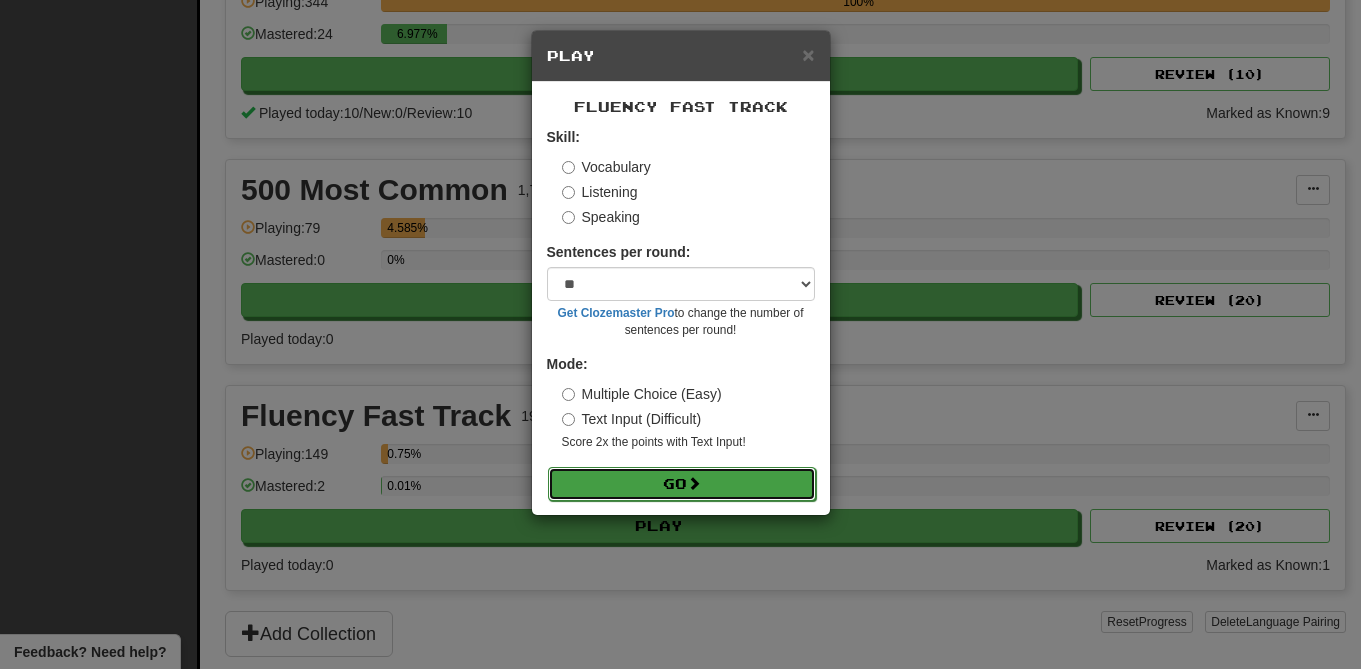 click on "Go" at bounding box center [682, 484] 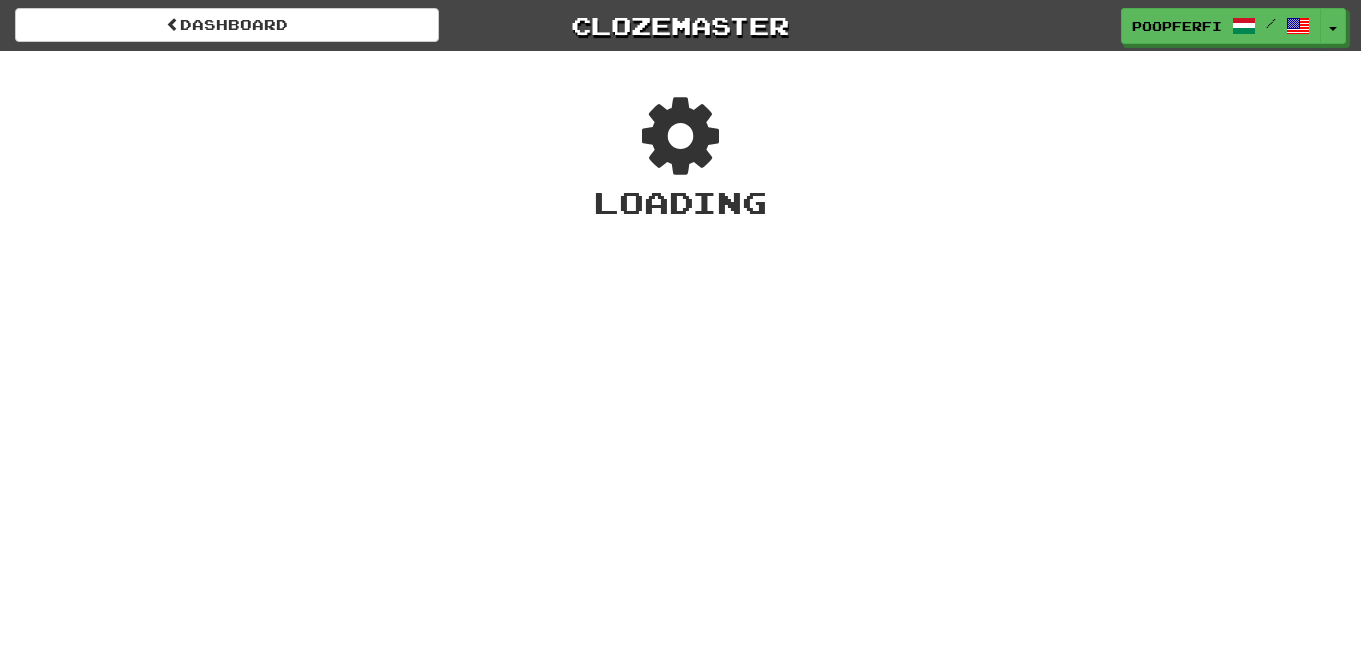 scroll, scrollTop: 0, scrollLeft: 0, axis: both 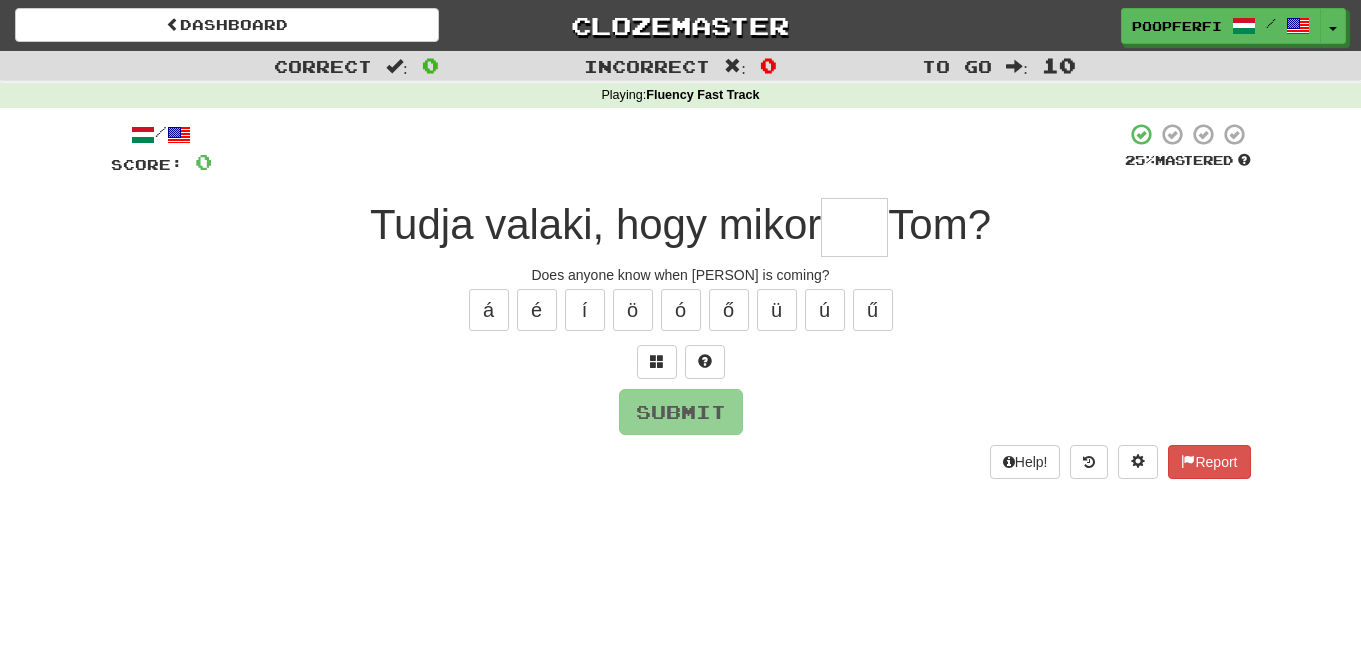 click on "Tudja valaki, hogy mikor" at bounding box center [595, 224] 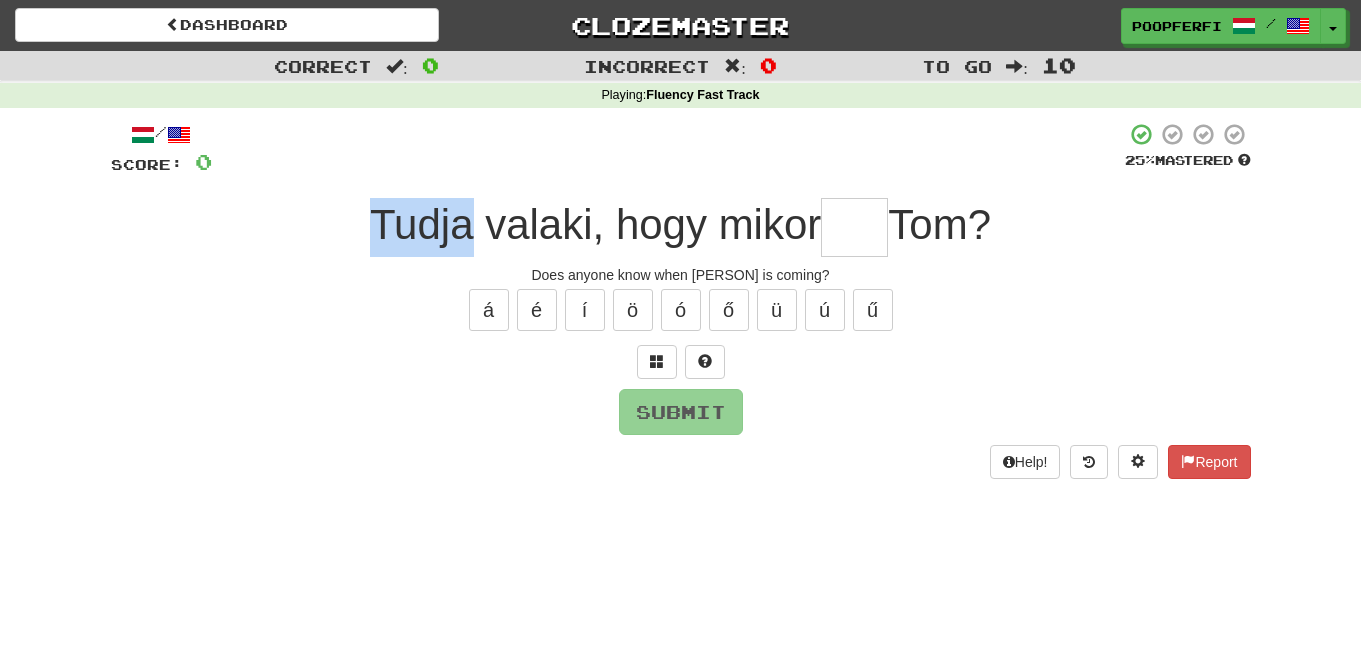 click on "Tudja valaki, hogy mikor" at bounding box center [595, 224] 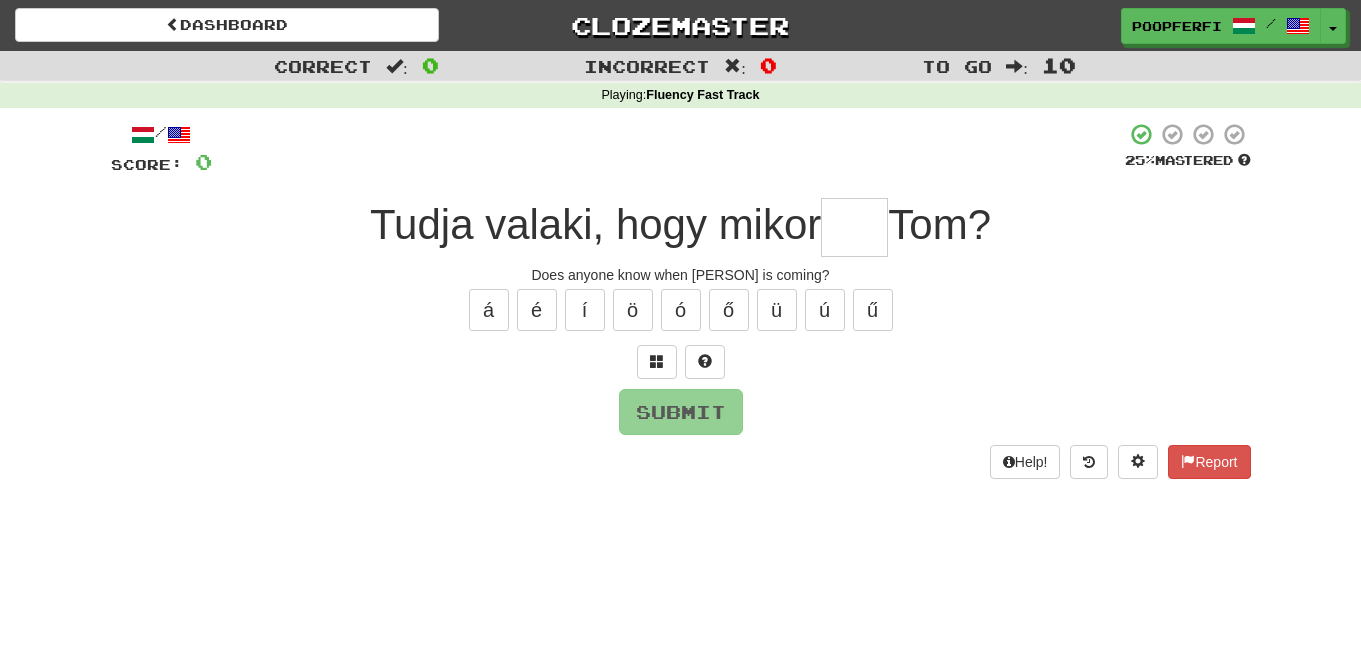 click on "Tudja valaki, hogy mikor" at bounding box center [595, 224] 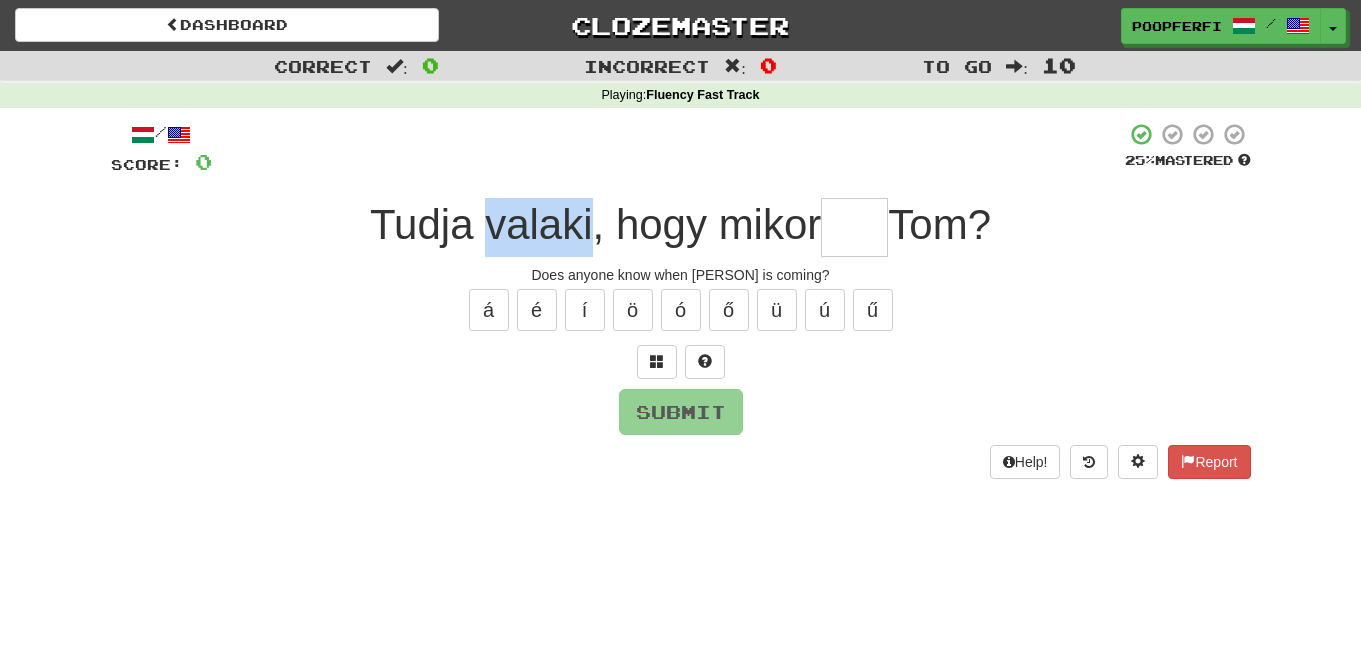 click on "Tudja valaki, hogy mikor" at bounding box center (595, 224) 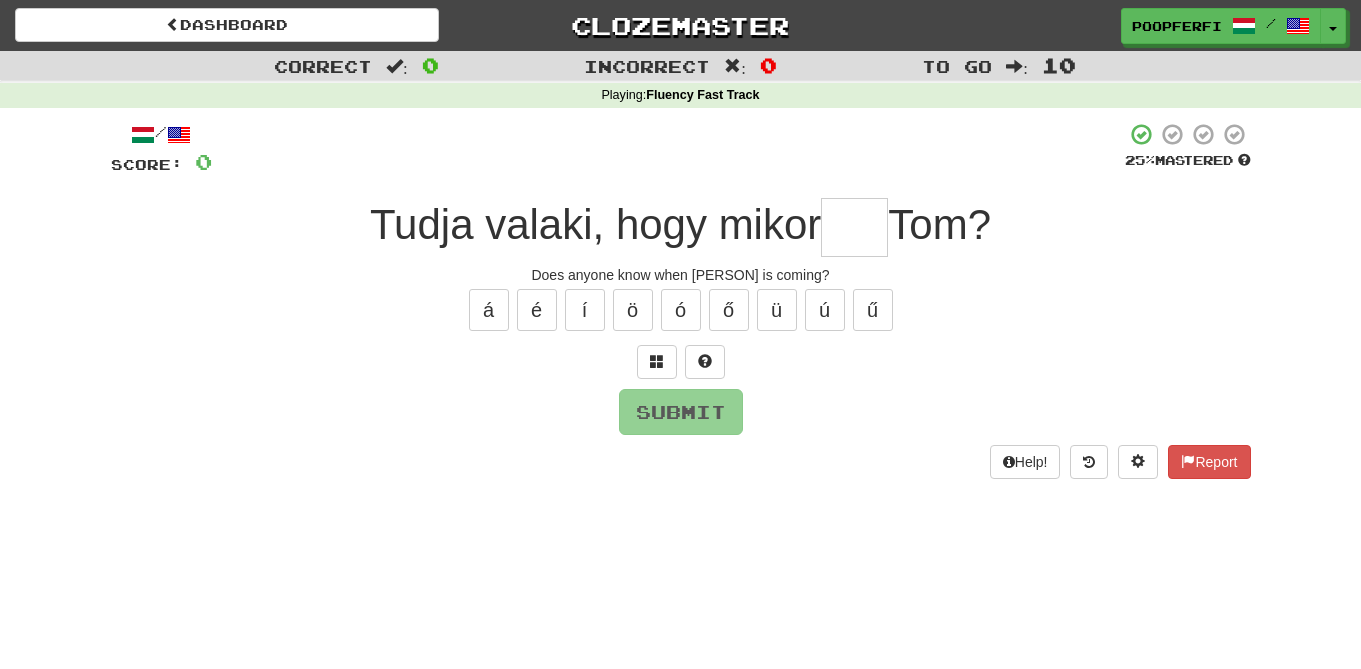 click on "Tudja valaki, hogy mikor" at bounding box center [595, 224] 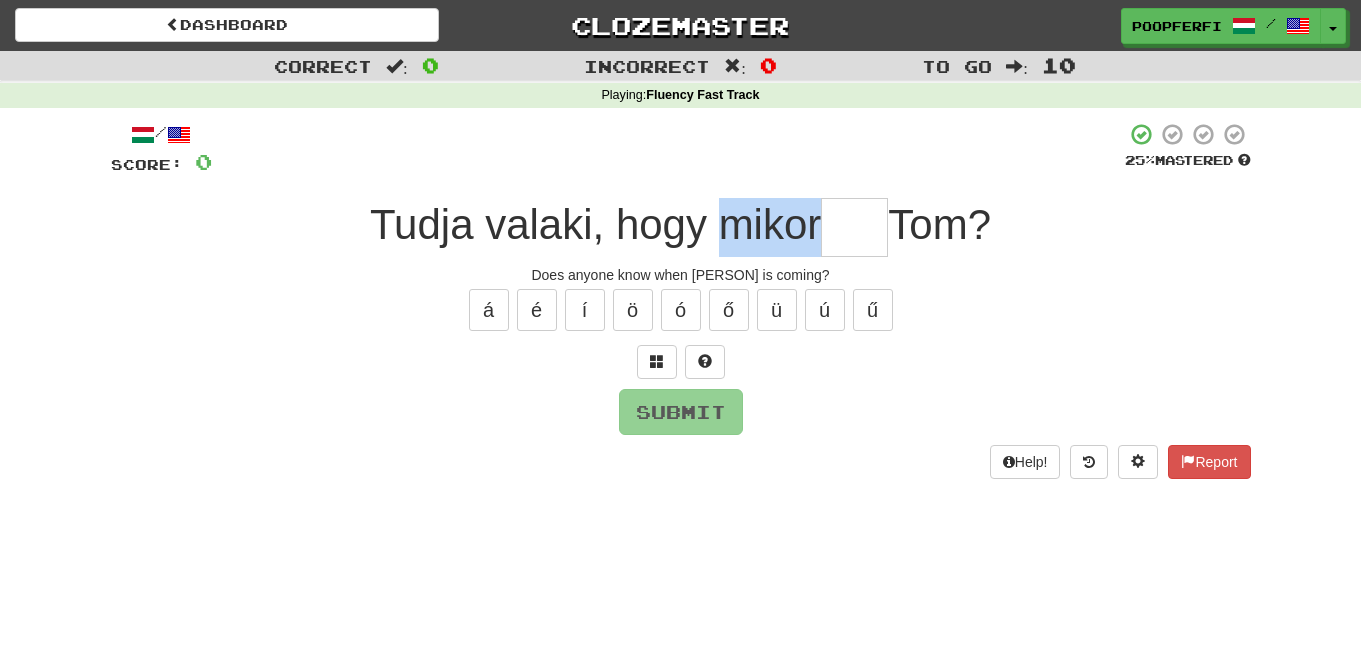 click on "Tudja valaki, hogy mikor" at bounding box center (595, 224) 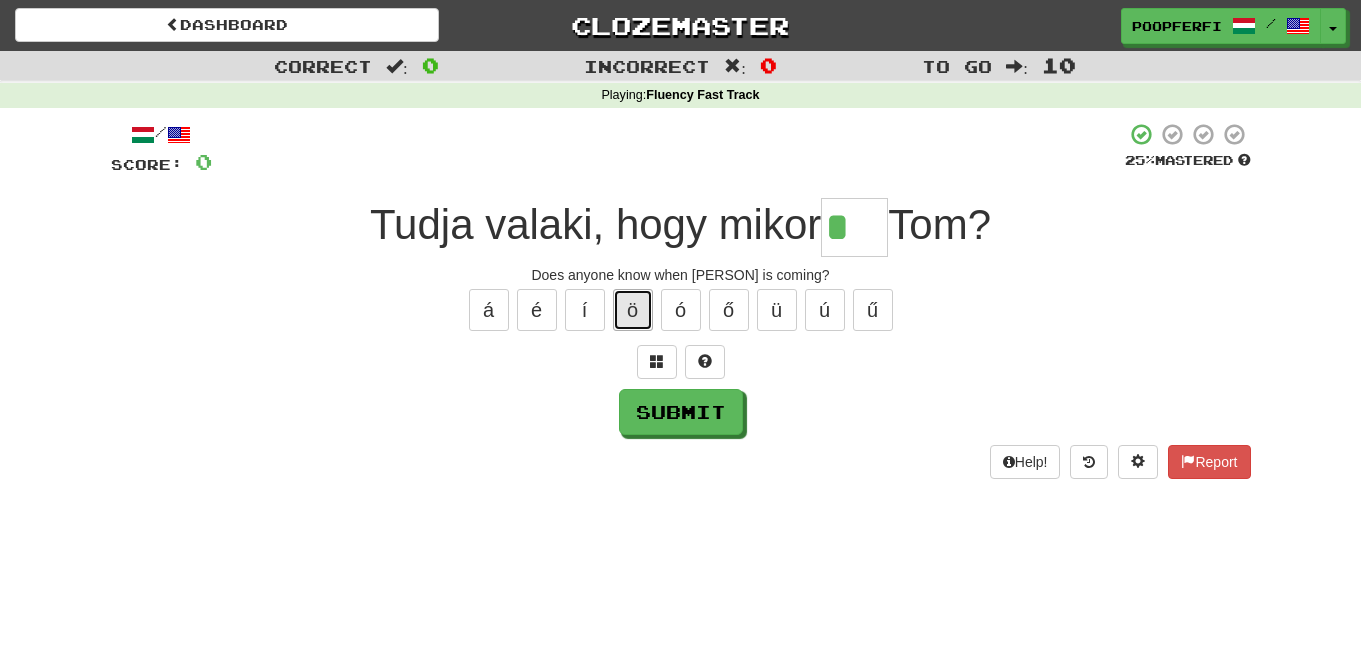 click on "ö" at bounding box center (633, 310) 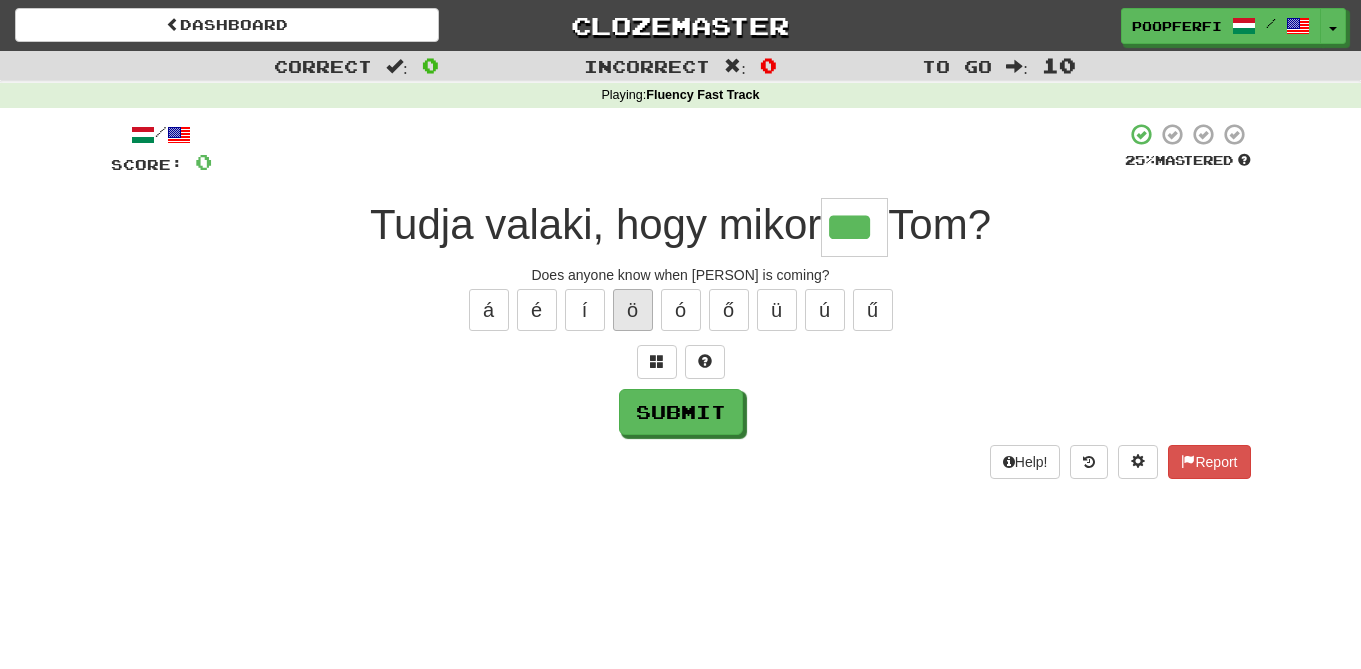 type on "***" 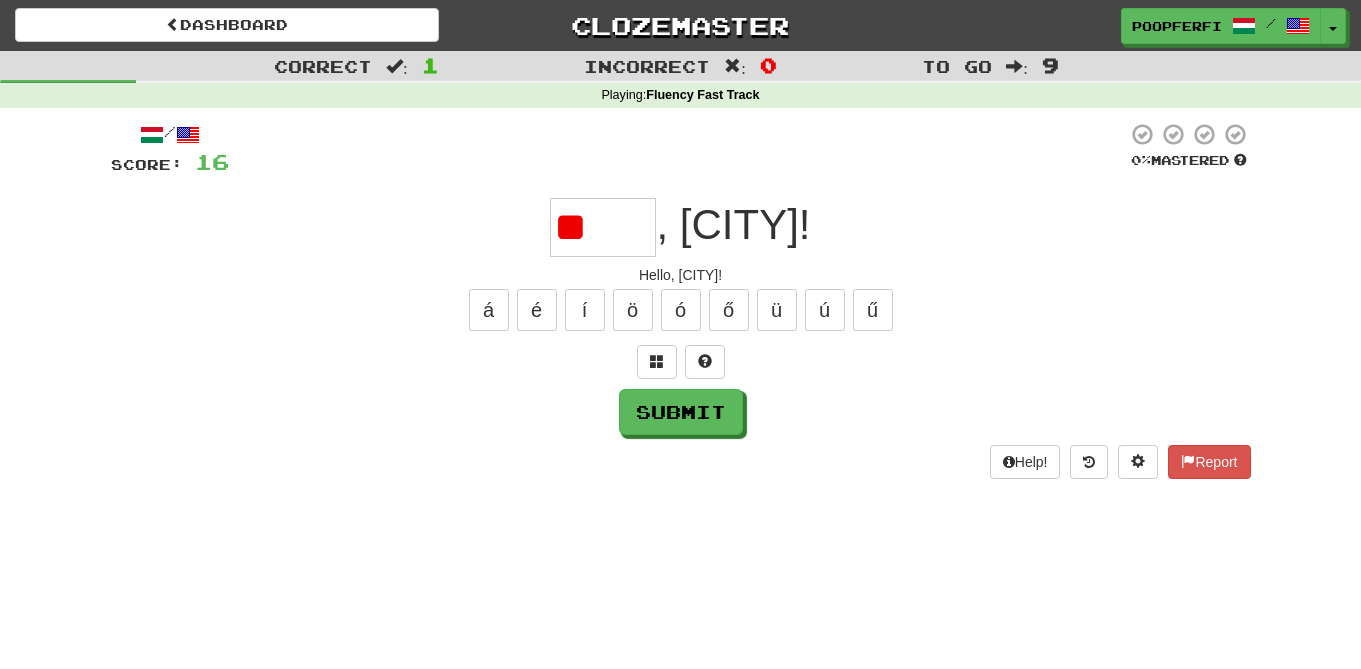 type on "*" 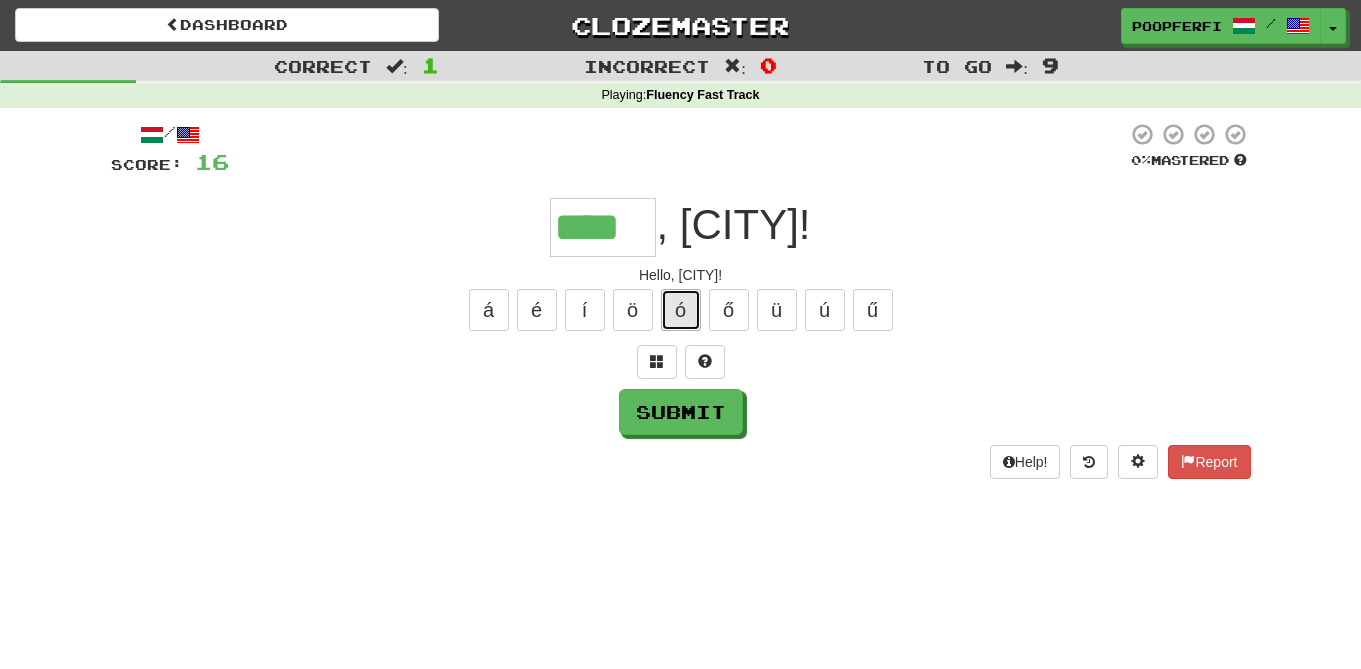 click on "ó" at bounding box center [681, 310] 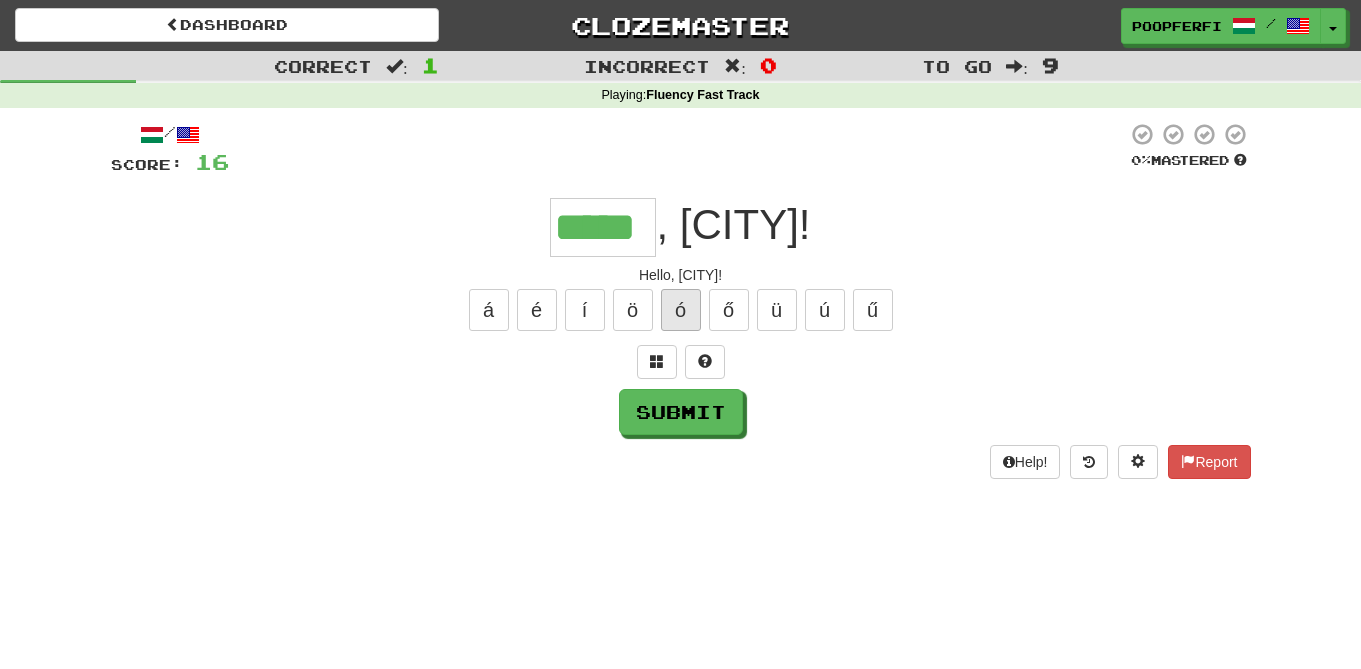 type on "*****" 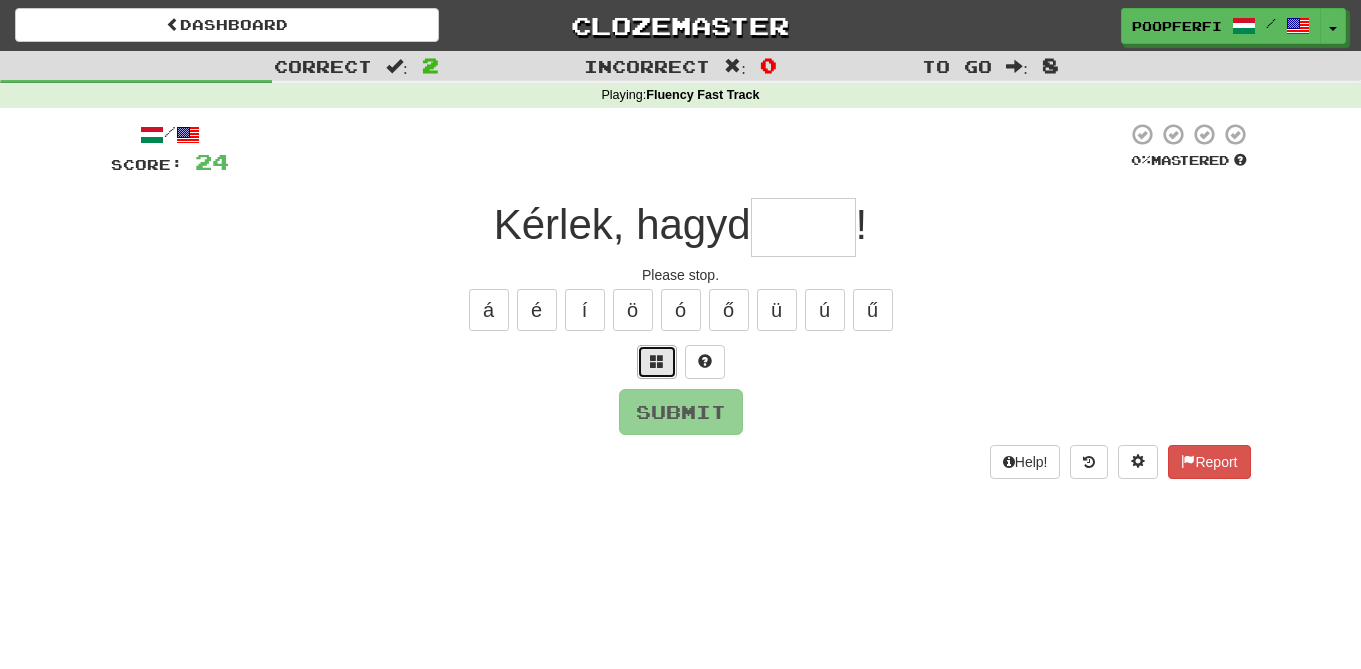 click at bounding box center [657, 362] 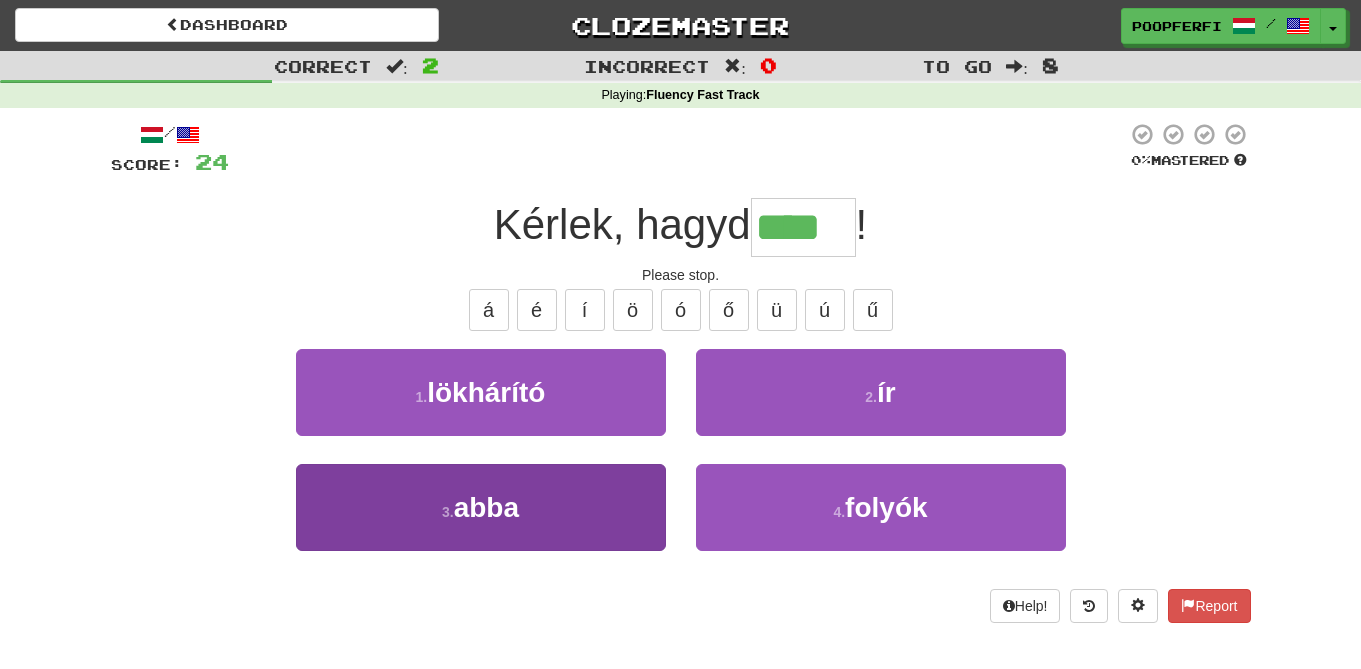 type on "****" 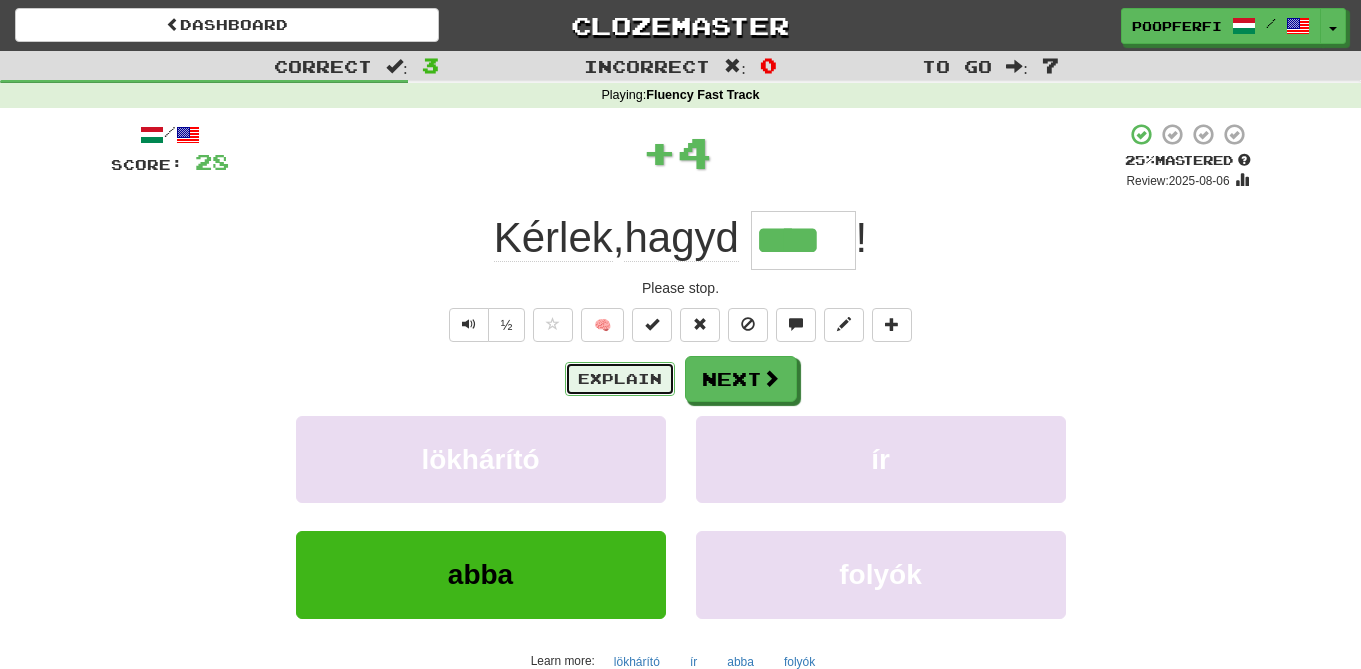 click on "Explain" at bounding box center [620, 379] 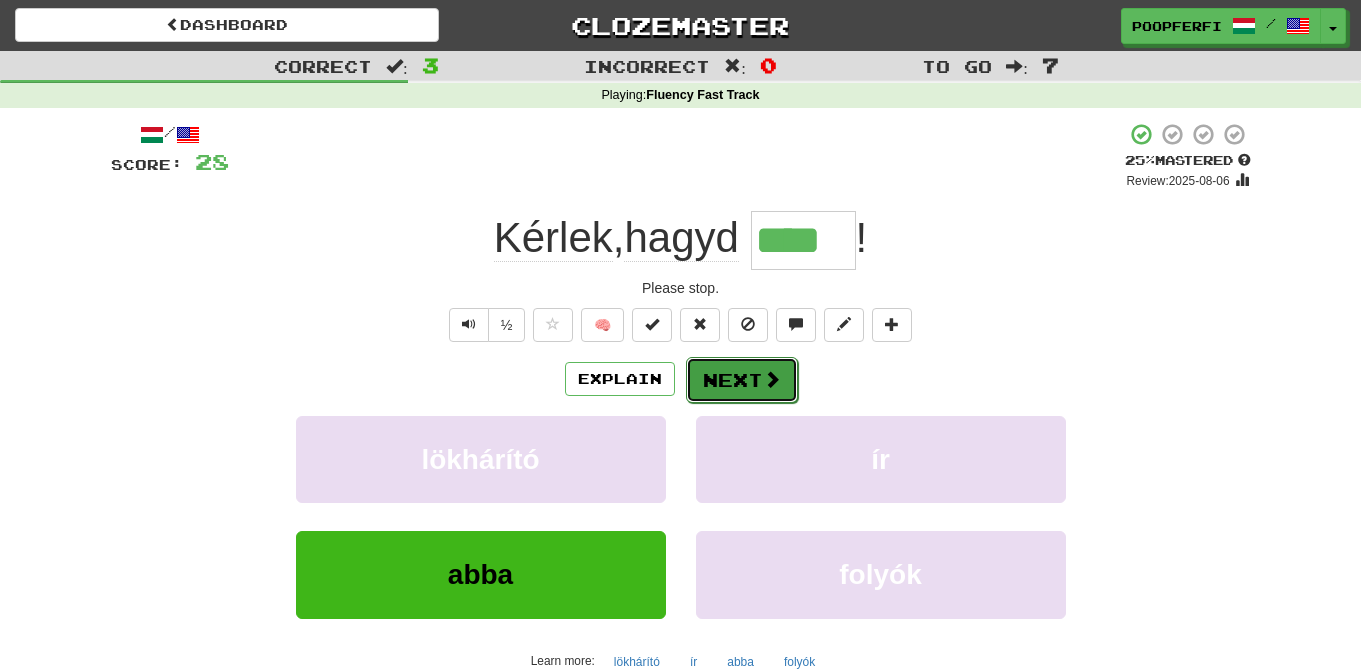 click on "Next" at bounding box center (742, 380) 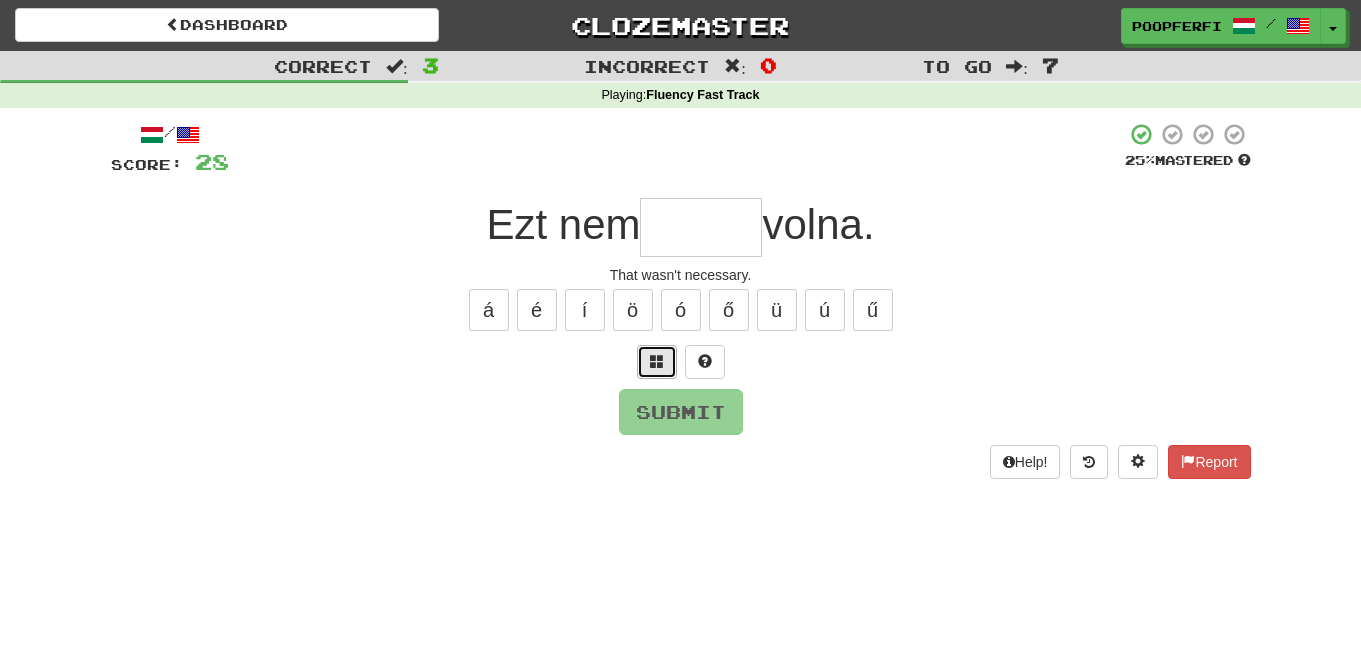click at bounding box center [657, 362] 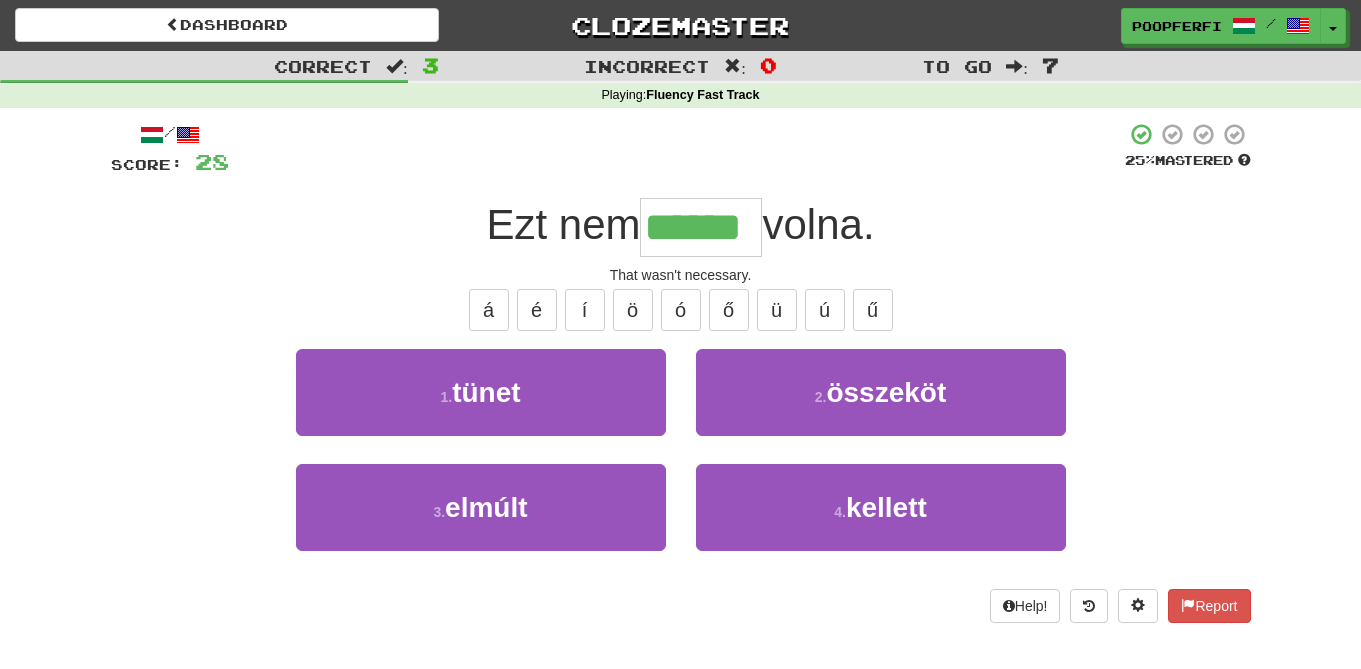 type on "*******" 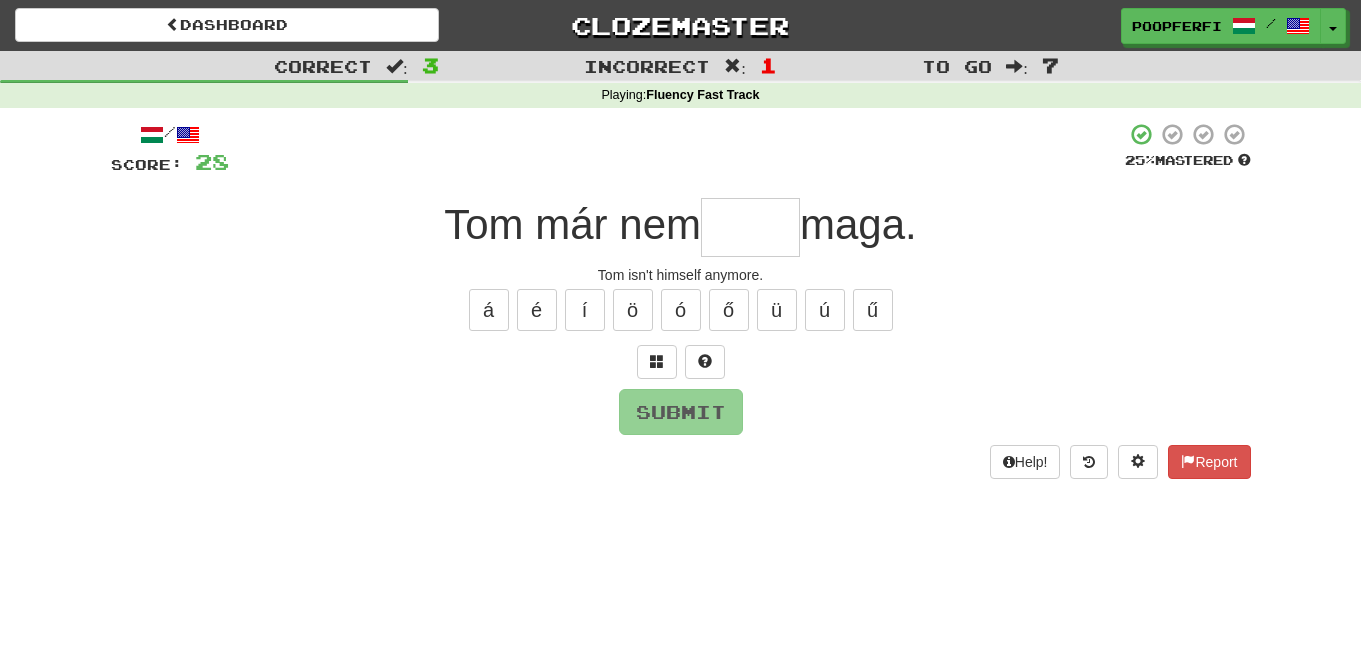 type on "*" 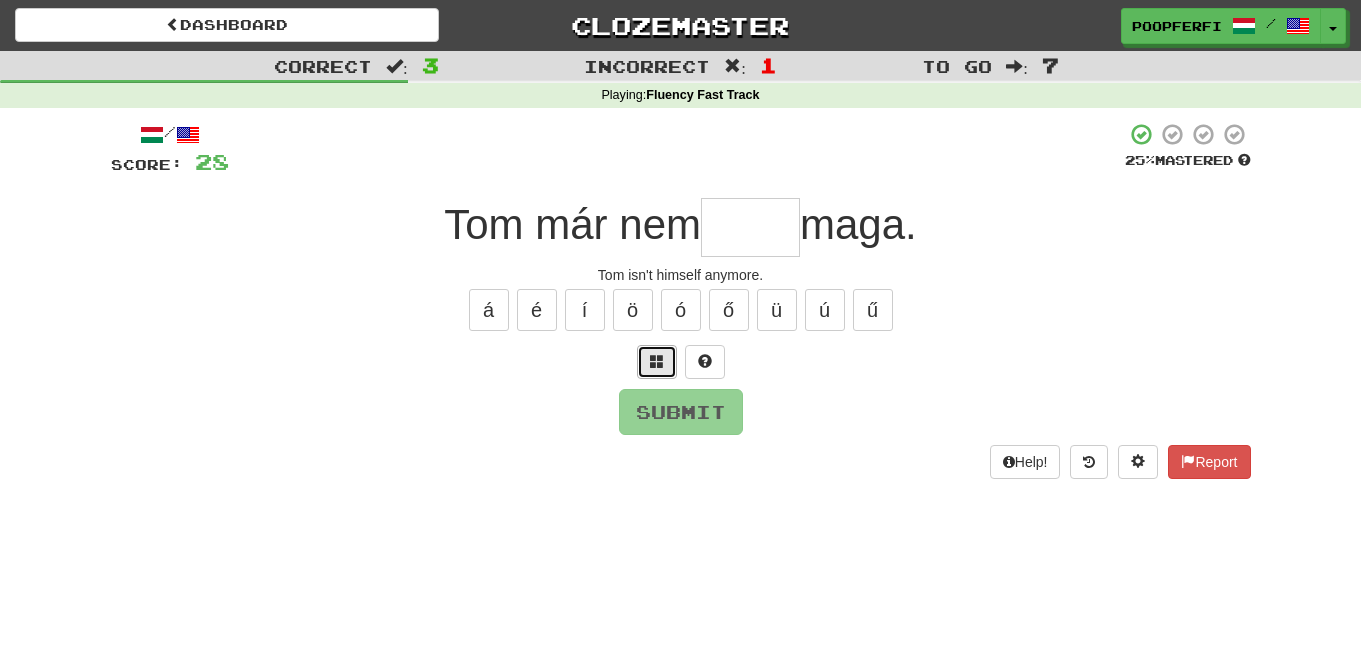 click at bounding box center [657, 362] 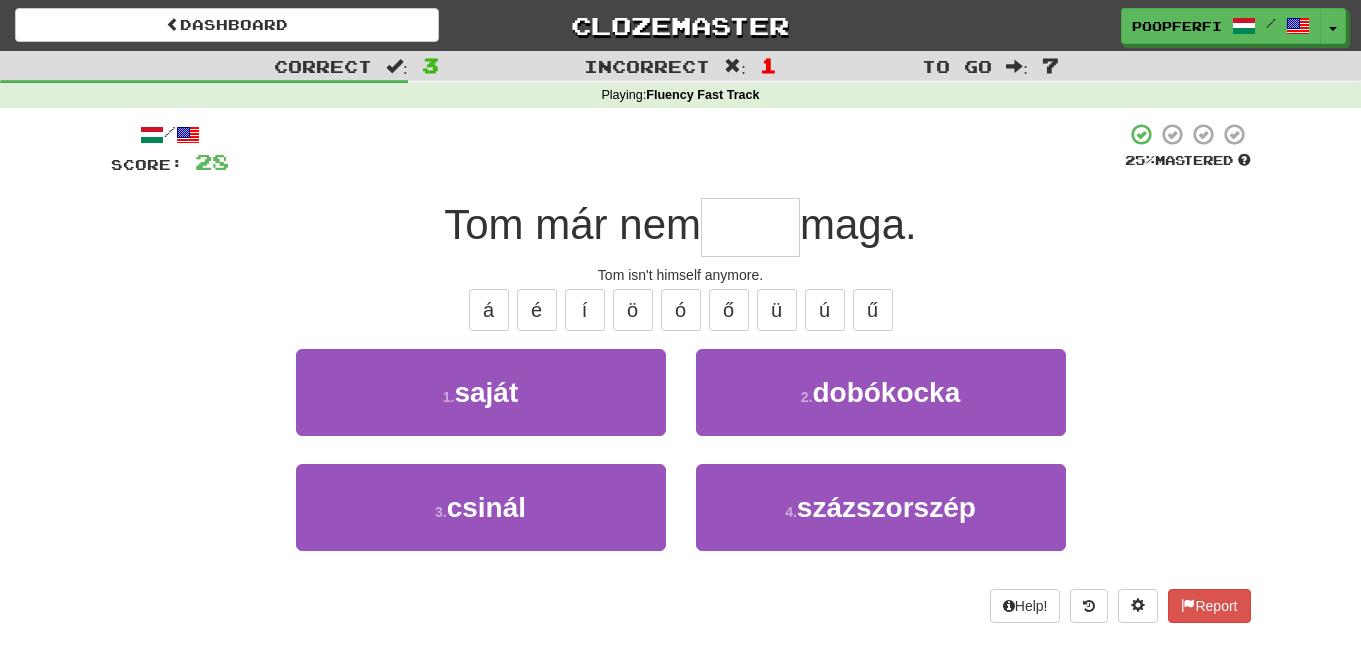 type on "*" 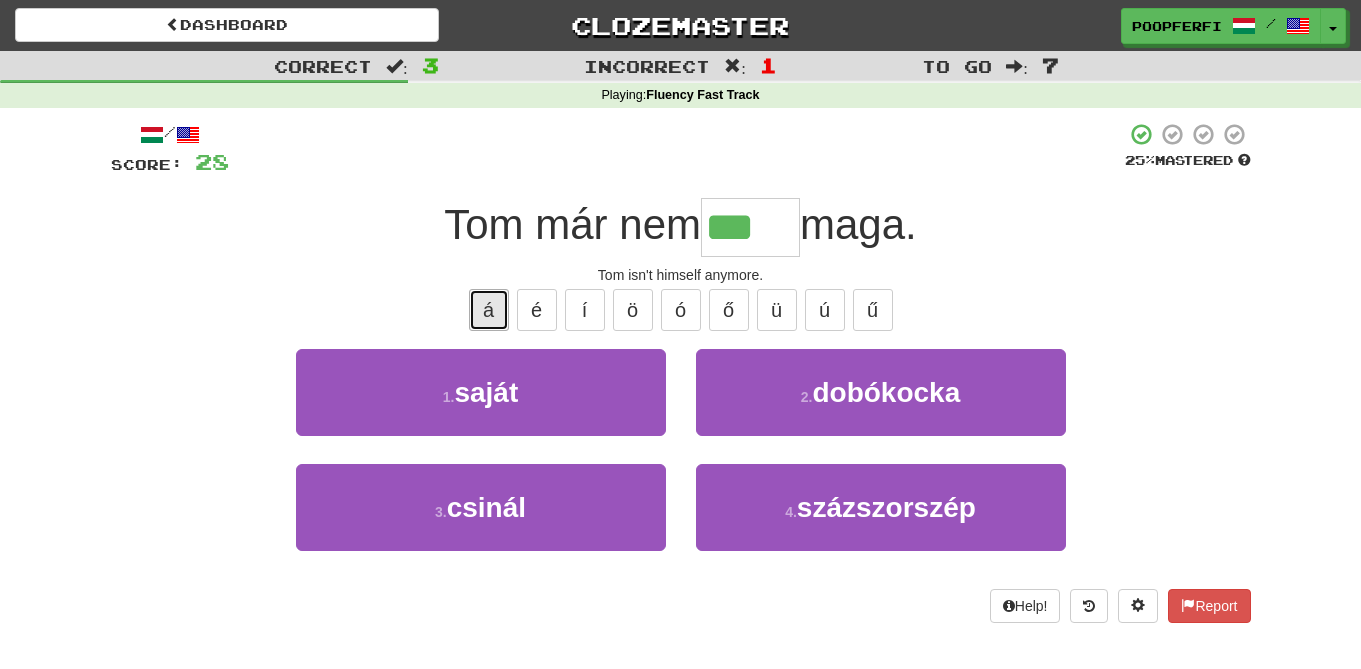 click on "á" at bounding box center [489, 310] 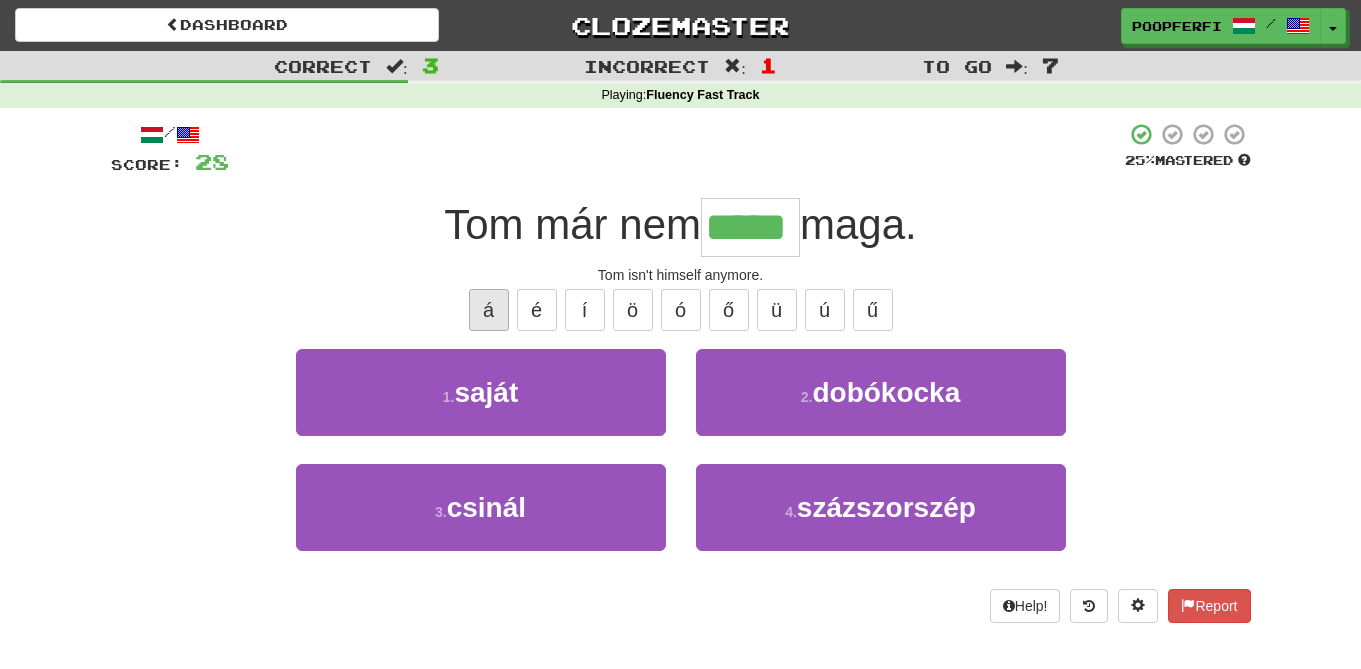 type on "*****" 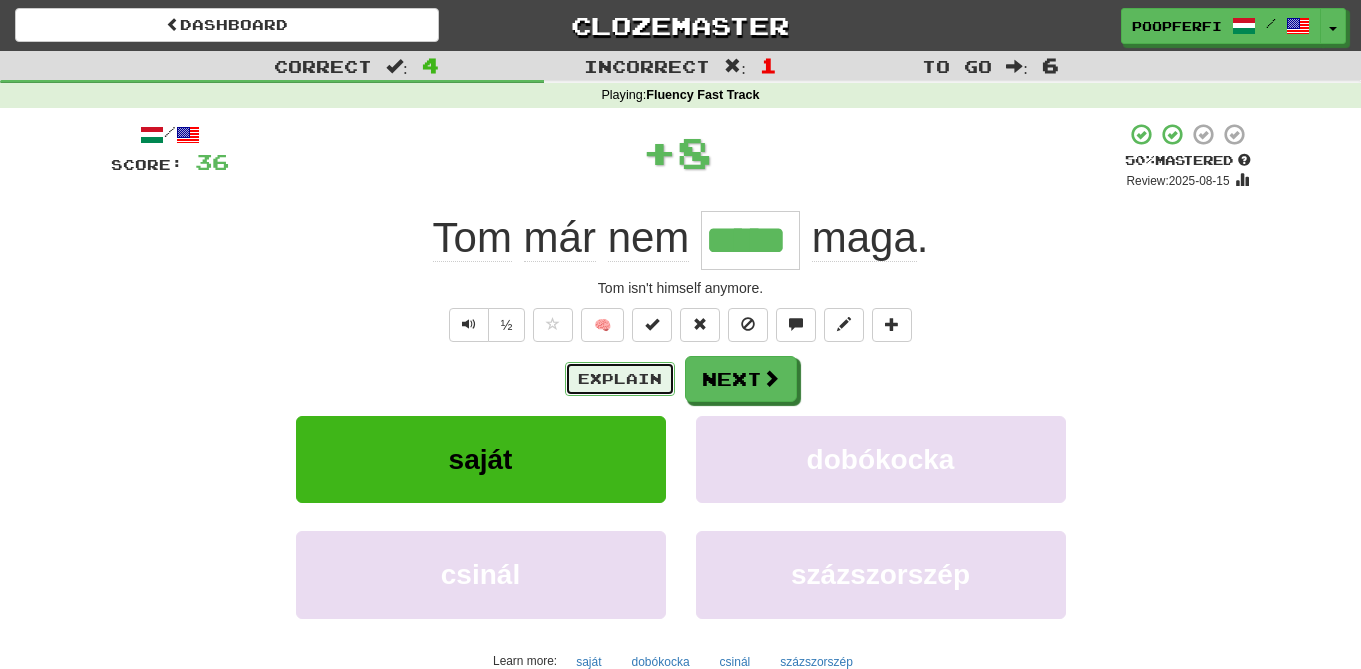 click on "Explain" at bounding box center (620, 379) 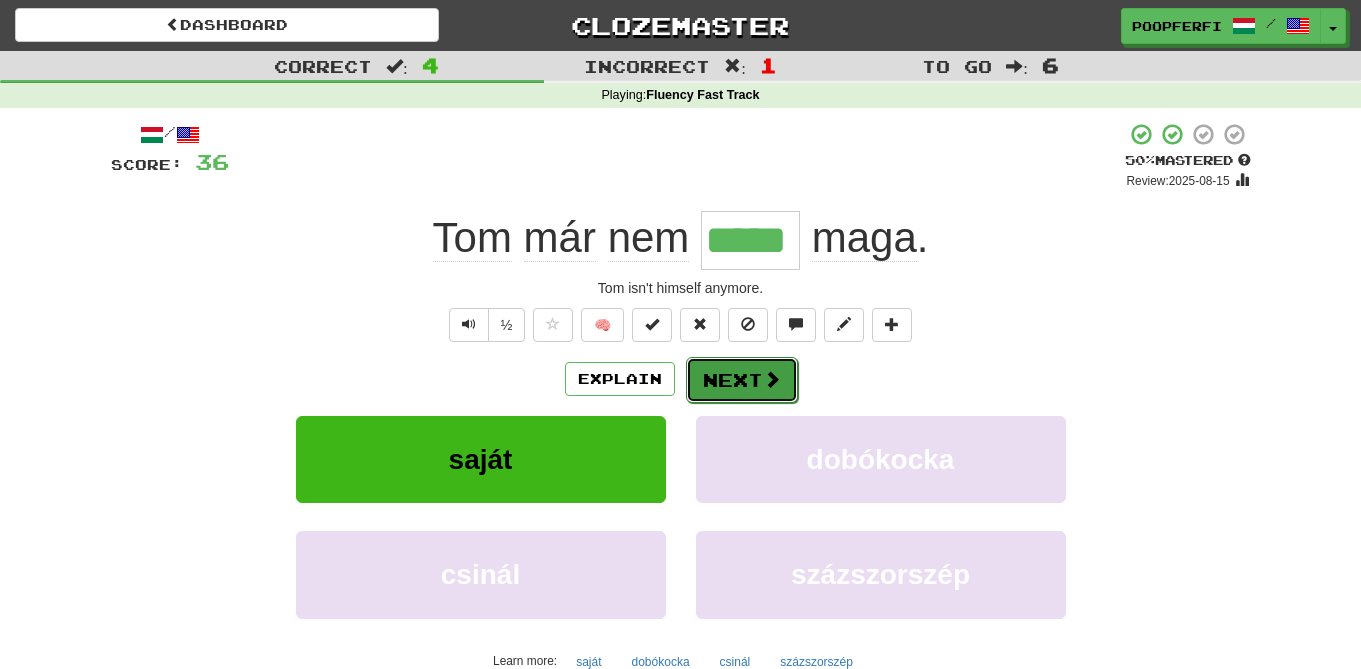 click at bounding box center (772, 379) 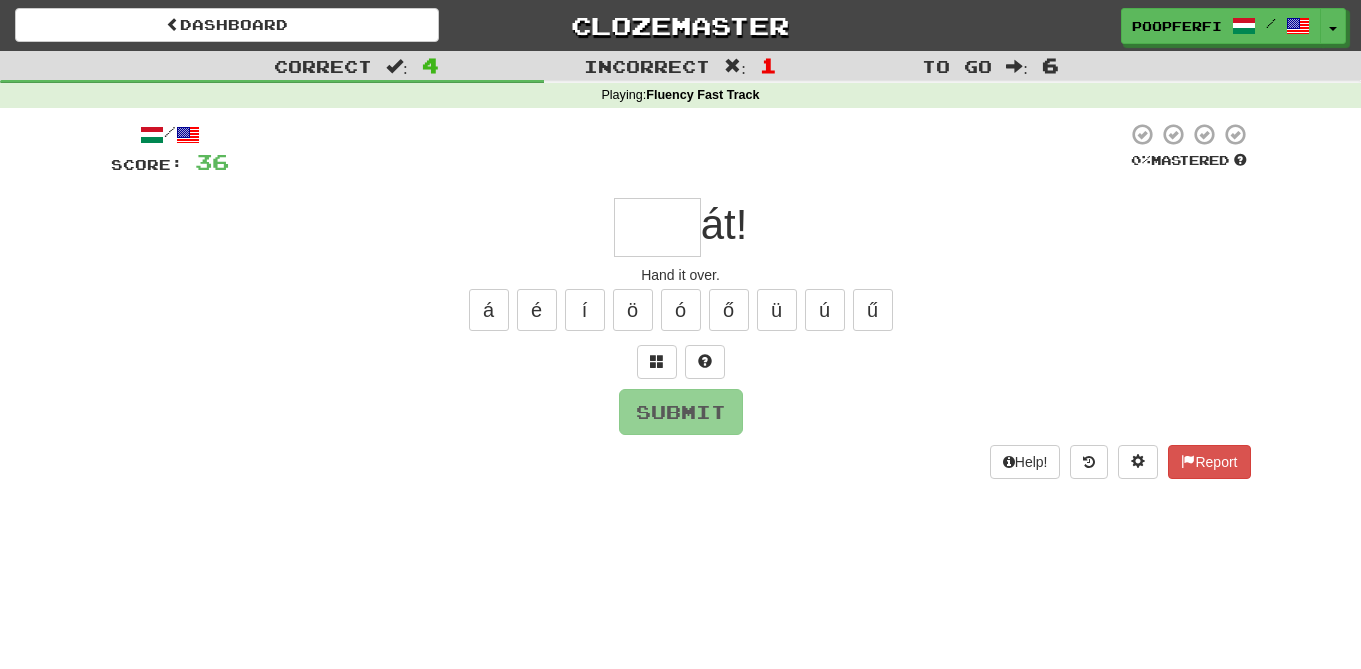 type on "*" 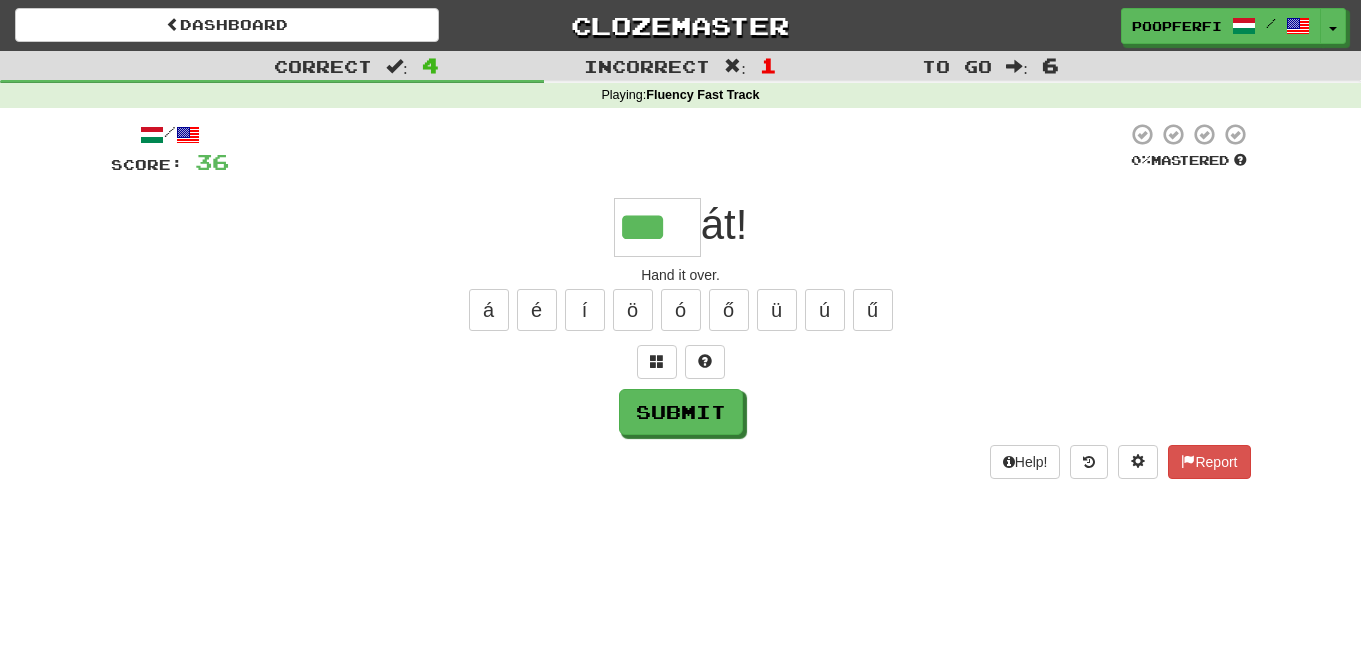 type on "***" 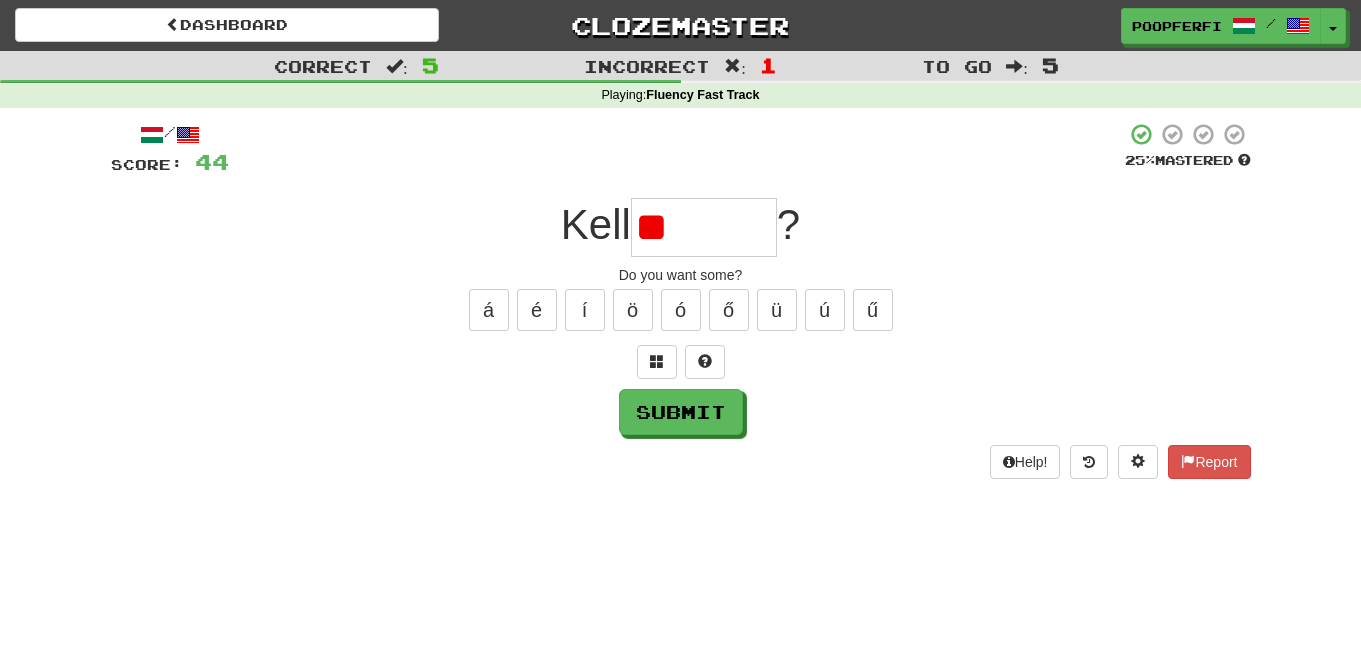 type on "*" 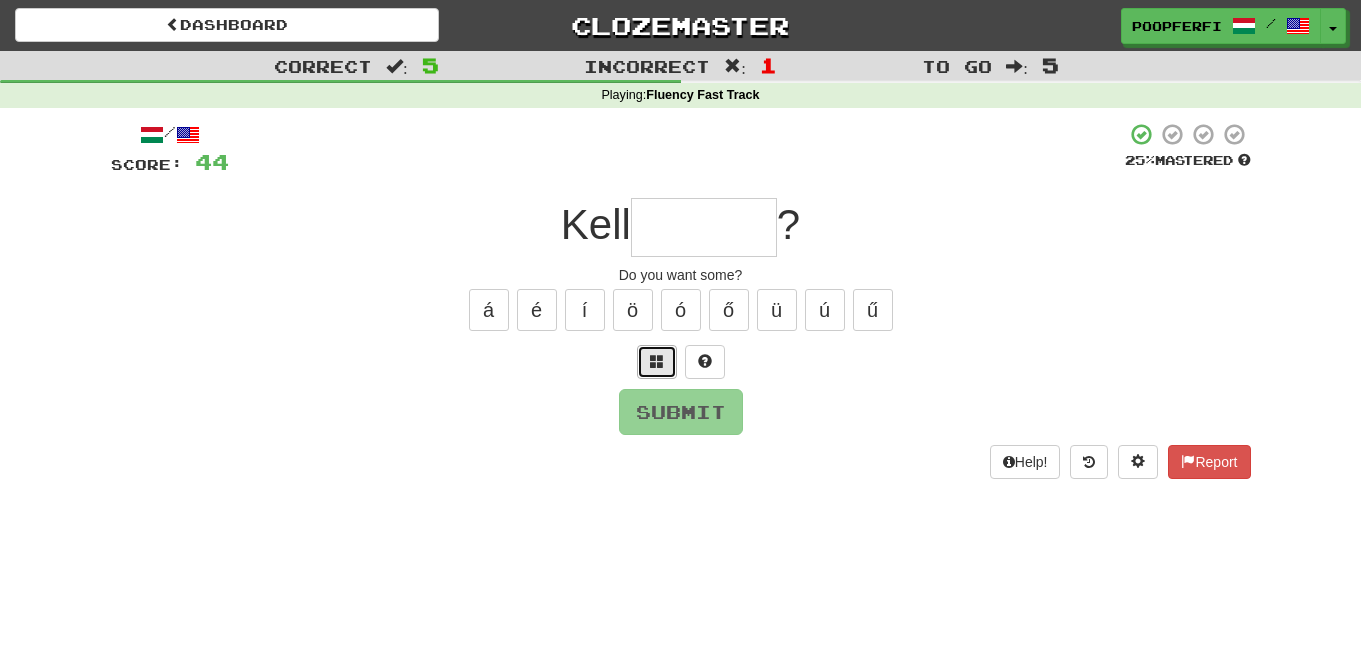 click at bounding box center [657, 362] 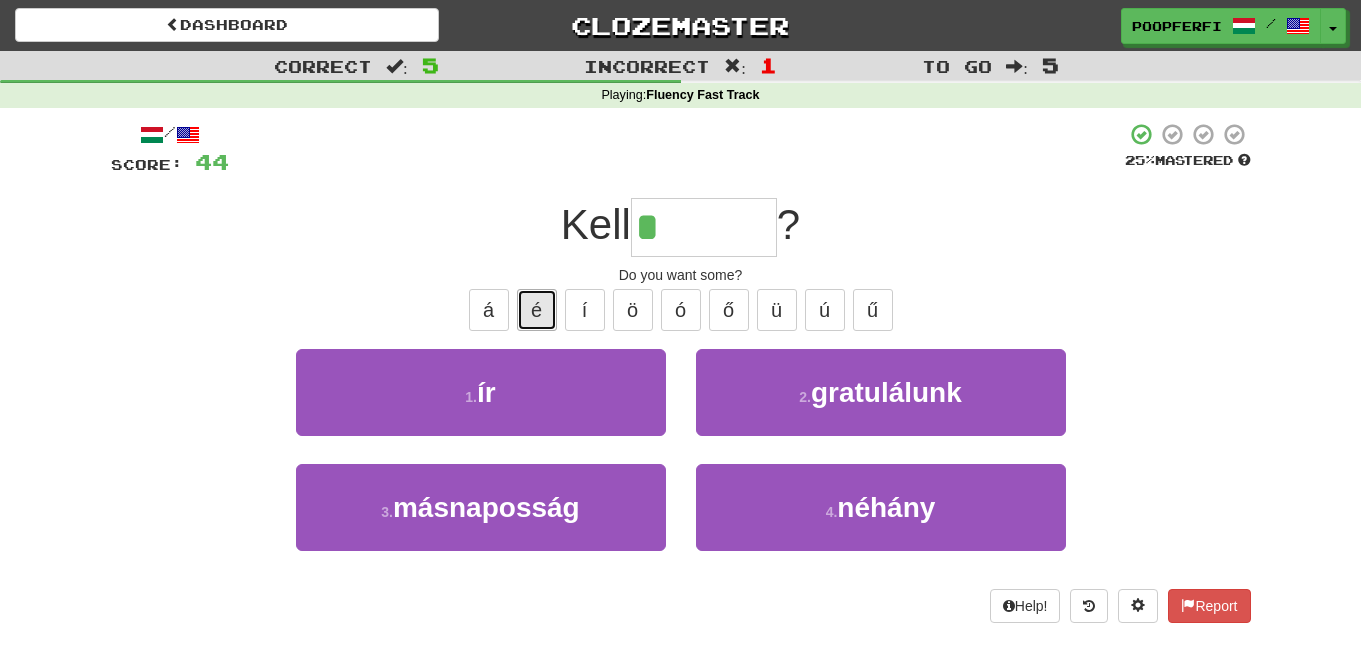 click on "é" at bounding box center (537, 310) 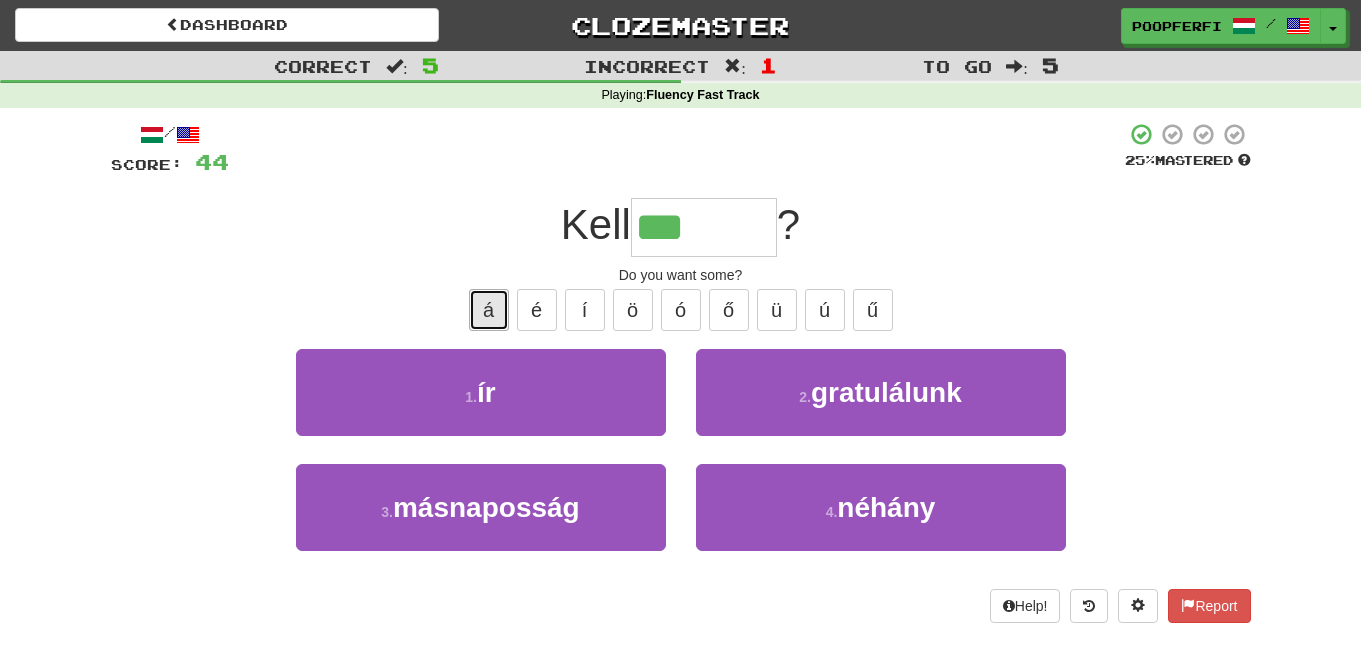 click on "á" at bounding box center (489, 310) 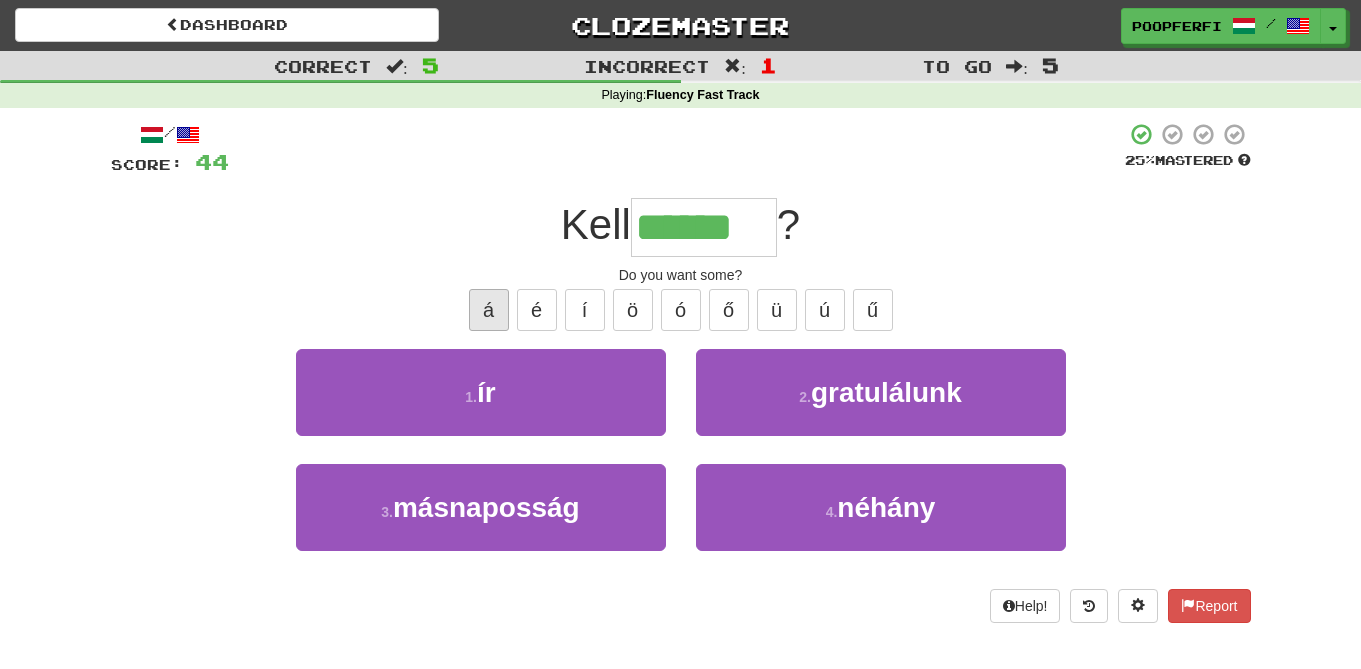 type on "******" 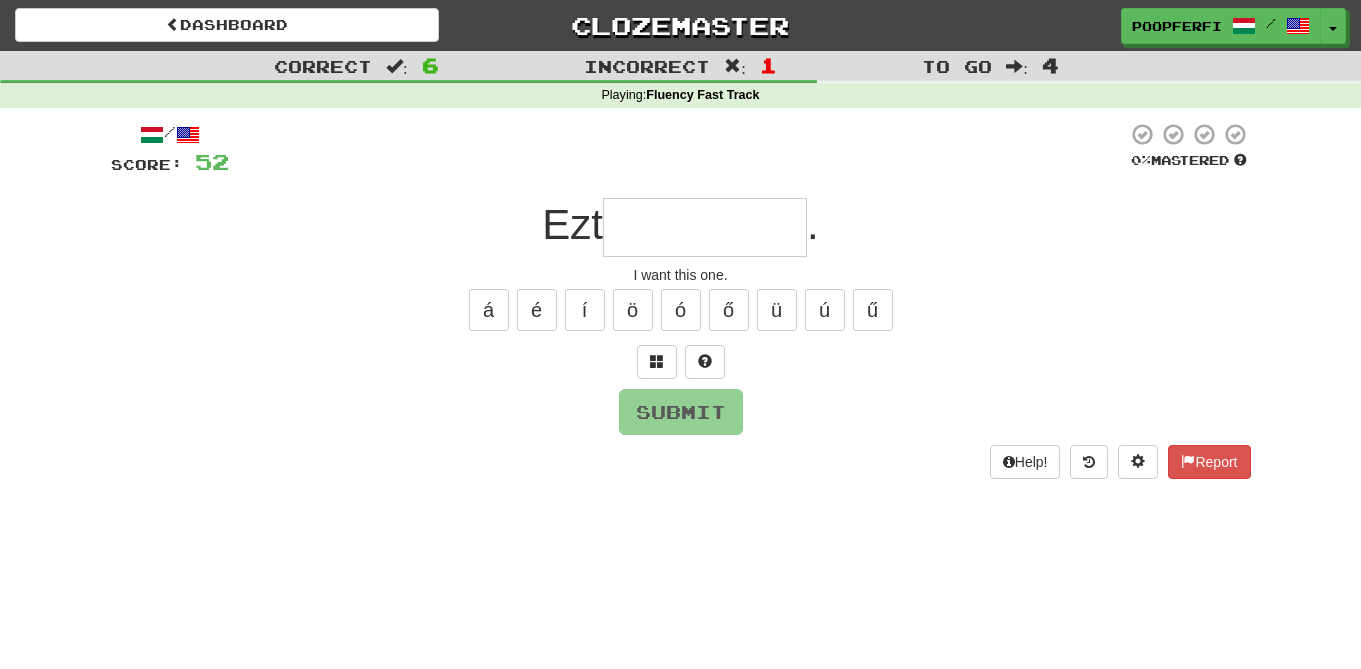 type on "*" 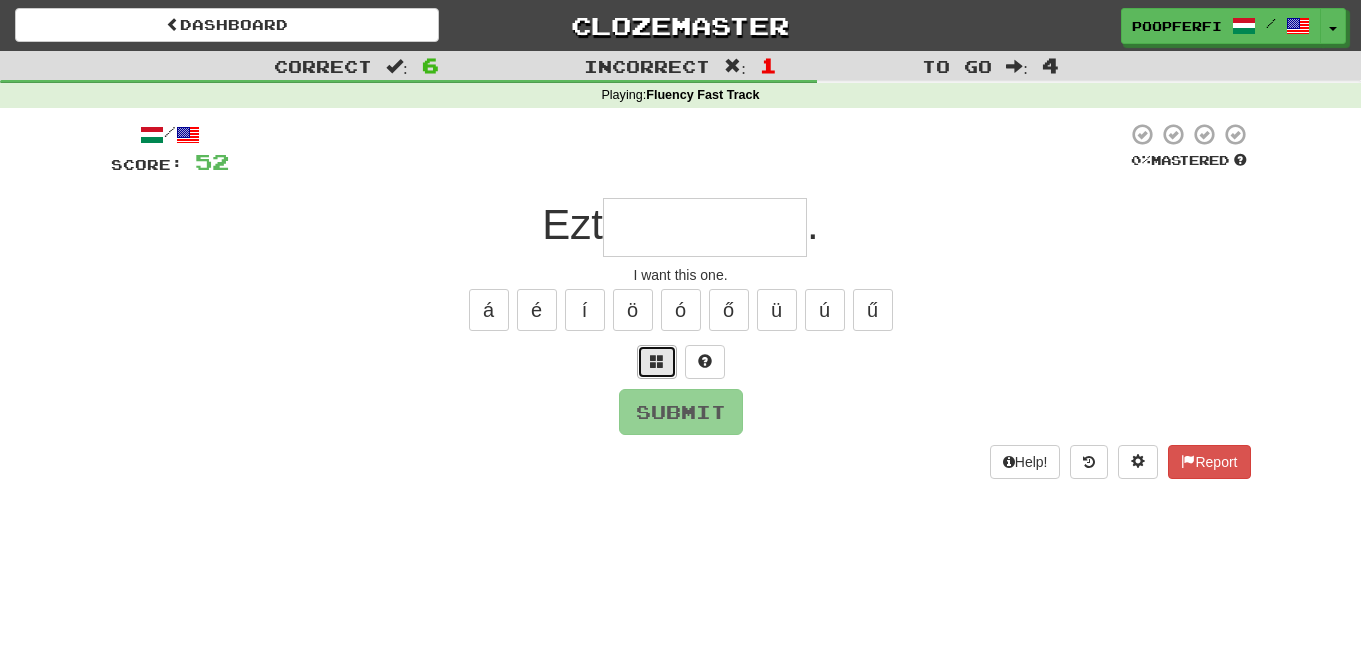 click at bounding box center [657, 361] 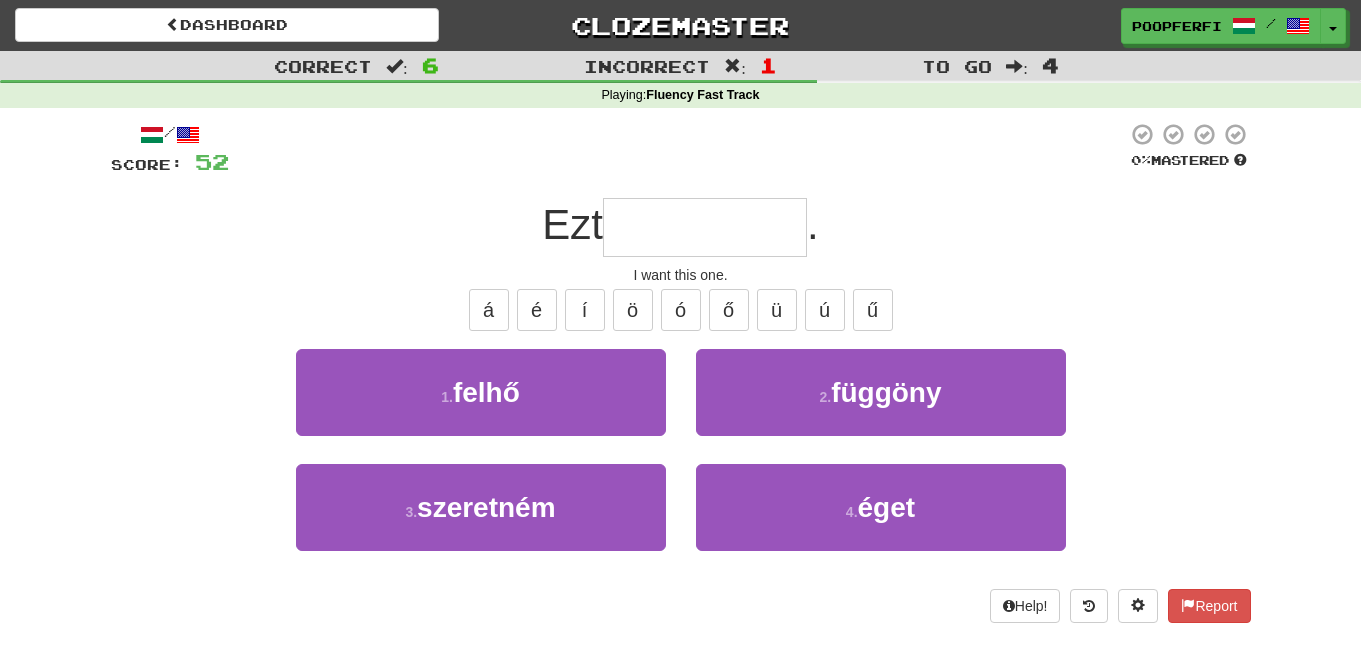 type on "*" 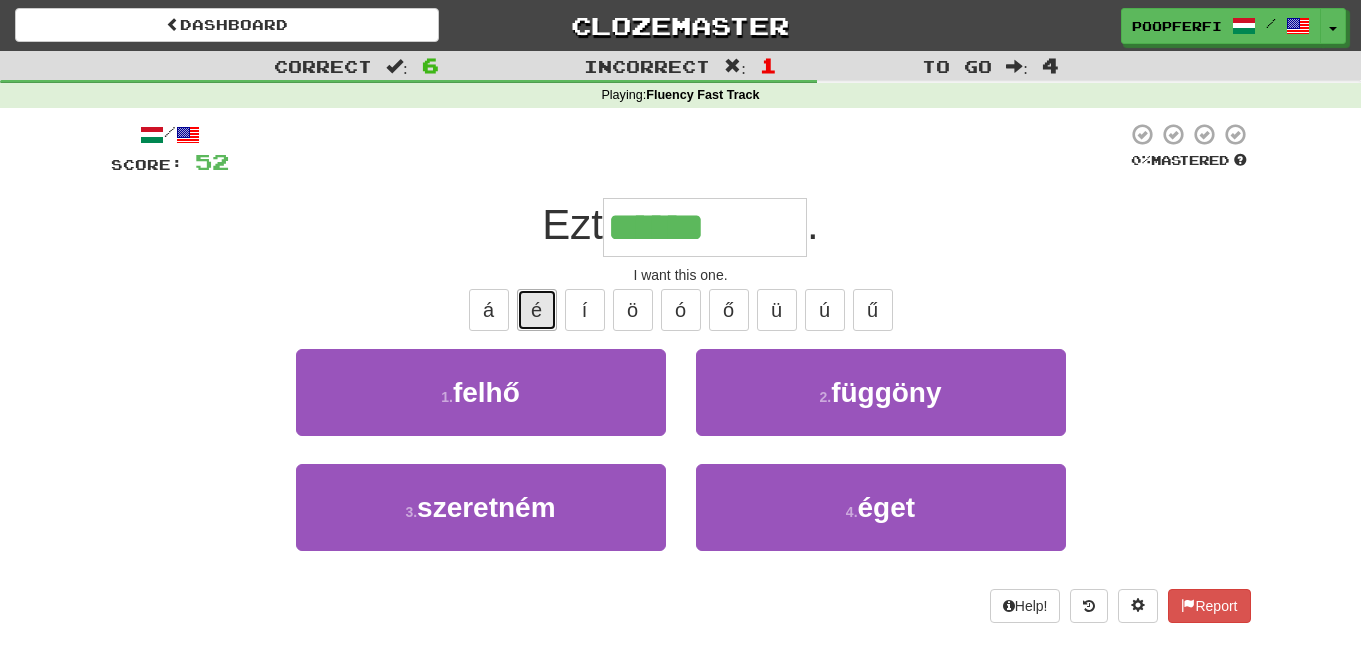 click on "é" at bounding box center (537, 310) 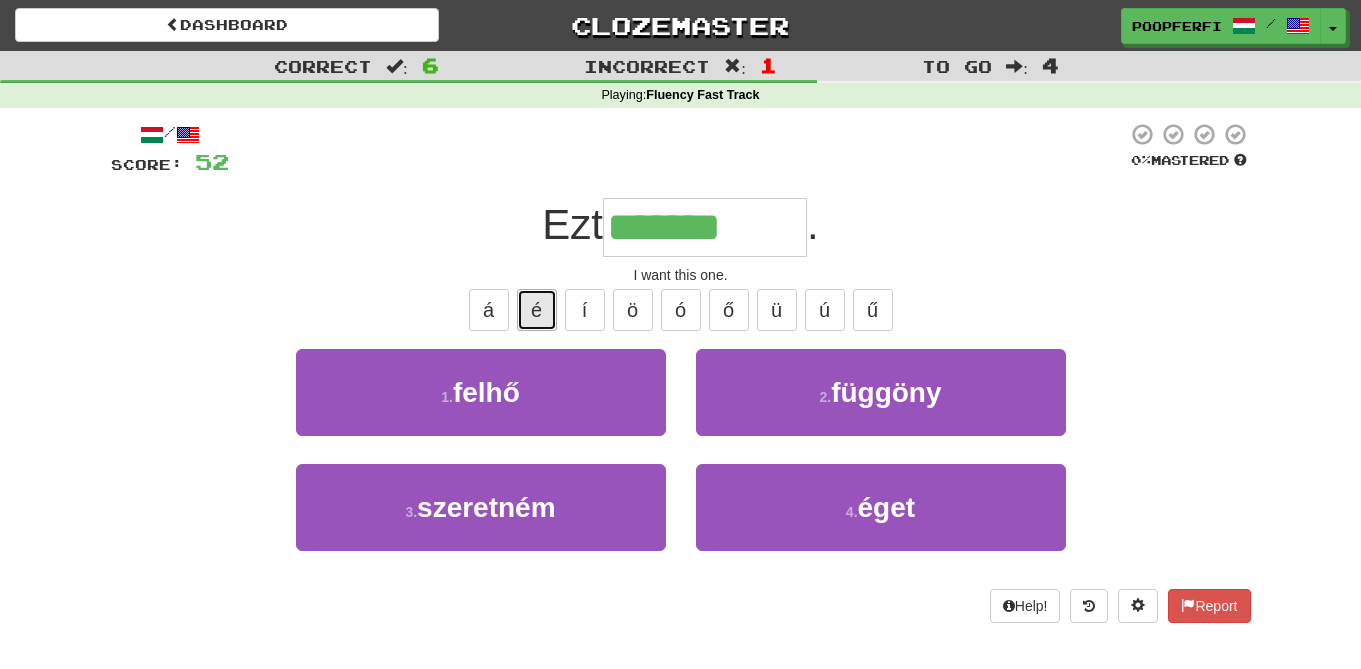 click on "é" at bounding box center [537, 310] 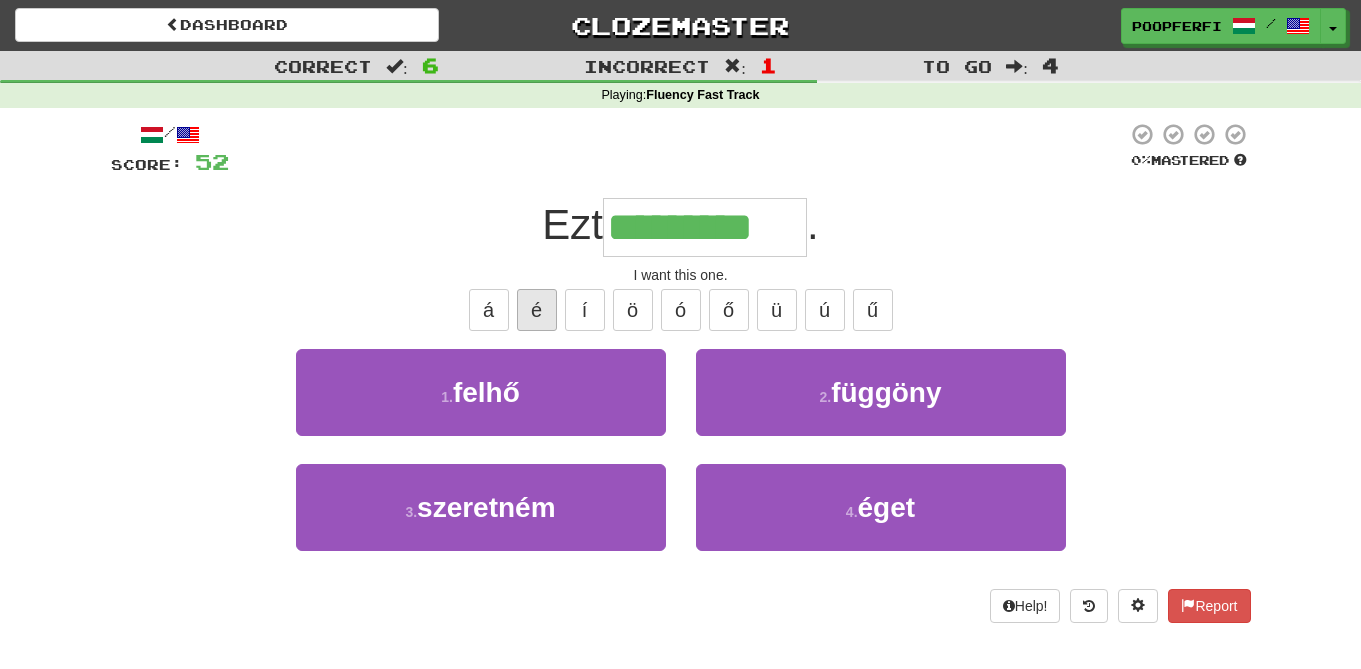 type on "*********" 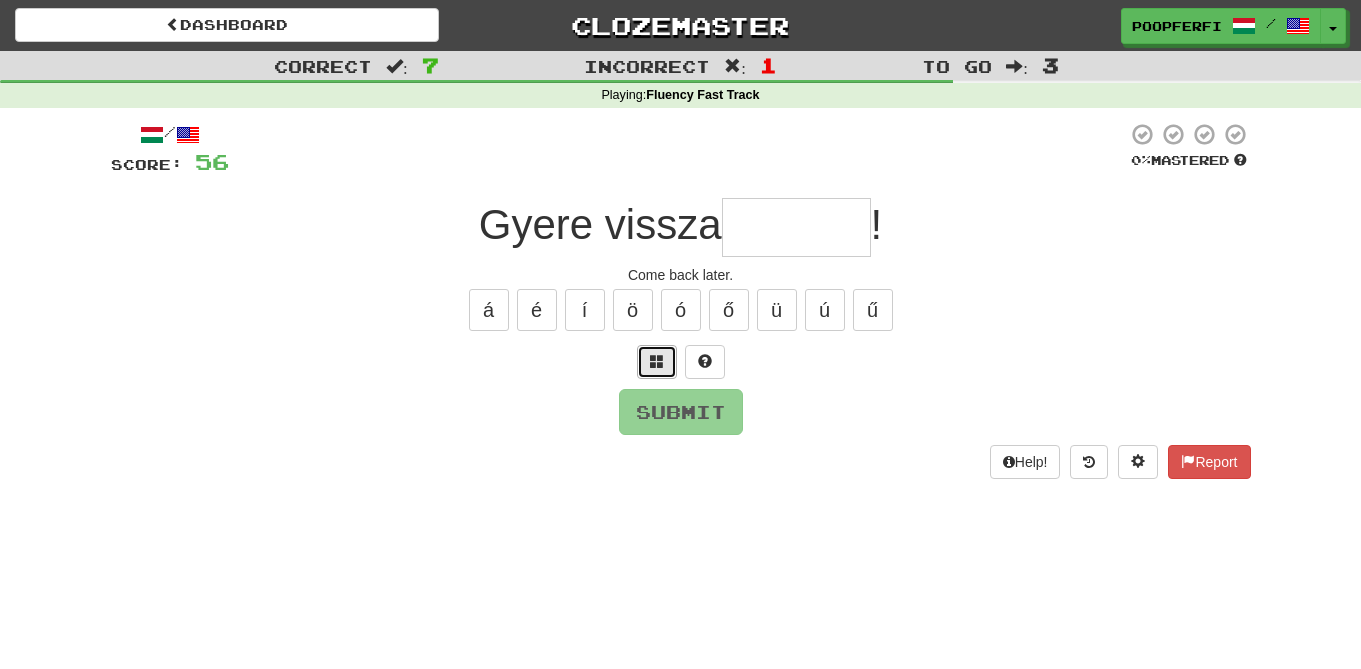 click at bounding box center (657, 361) 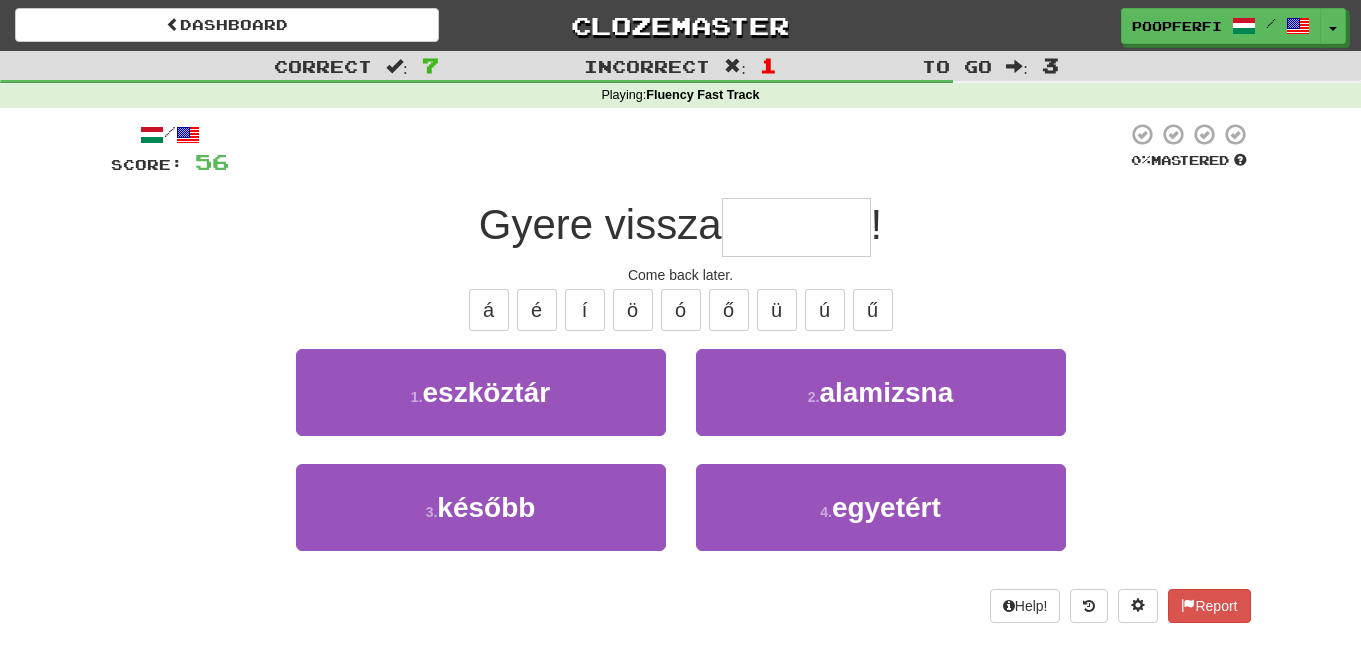 type on "*" 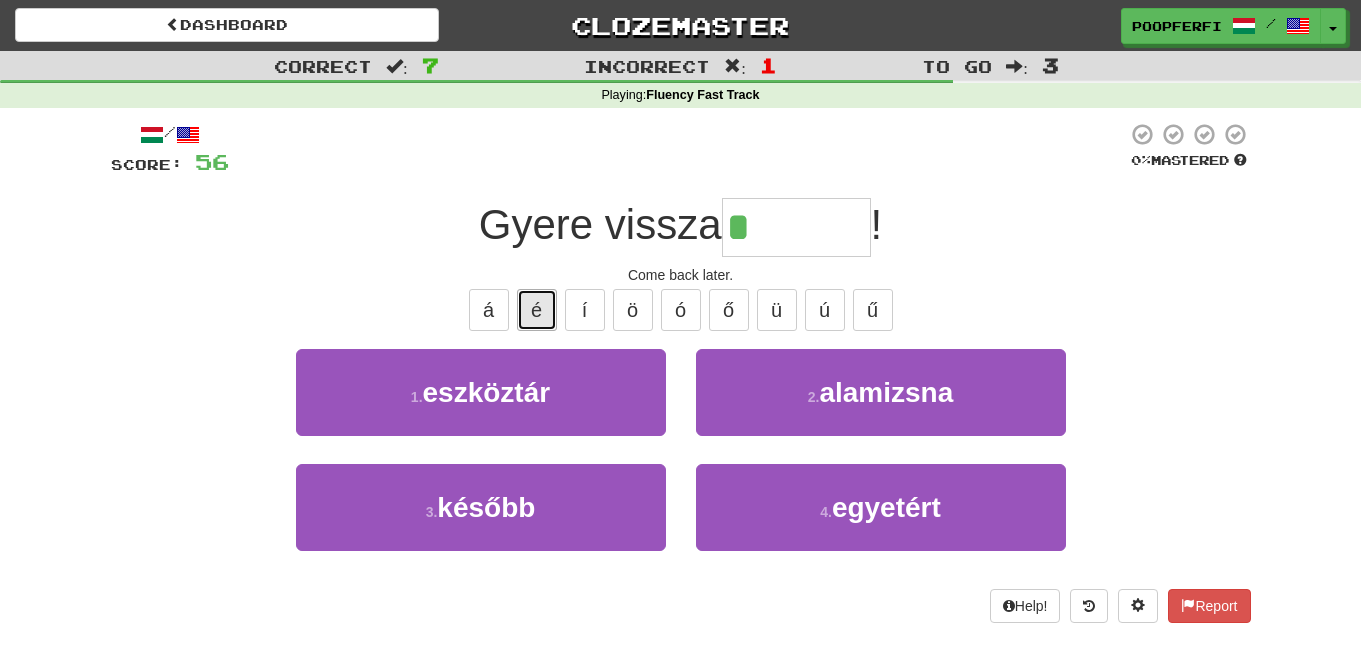 click on "é" at bounding box center [537, 310] 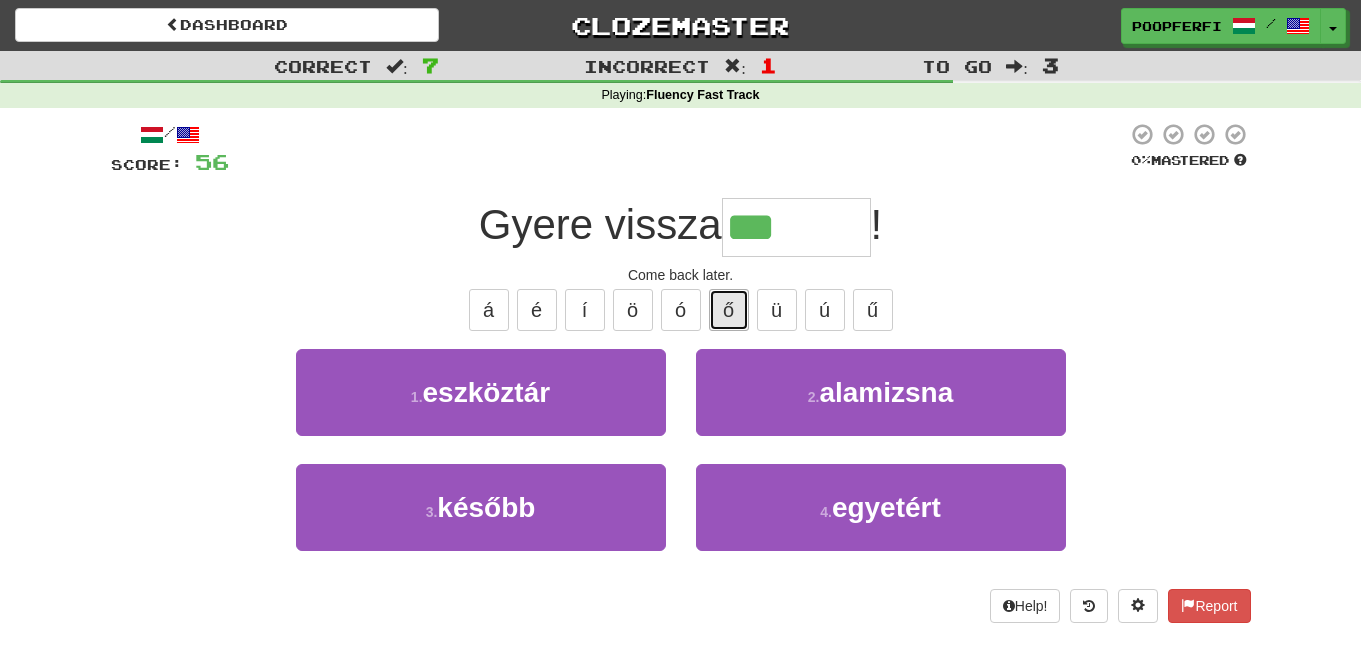 click on "ő" at bounding box center [729, 310] 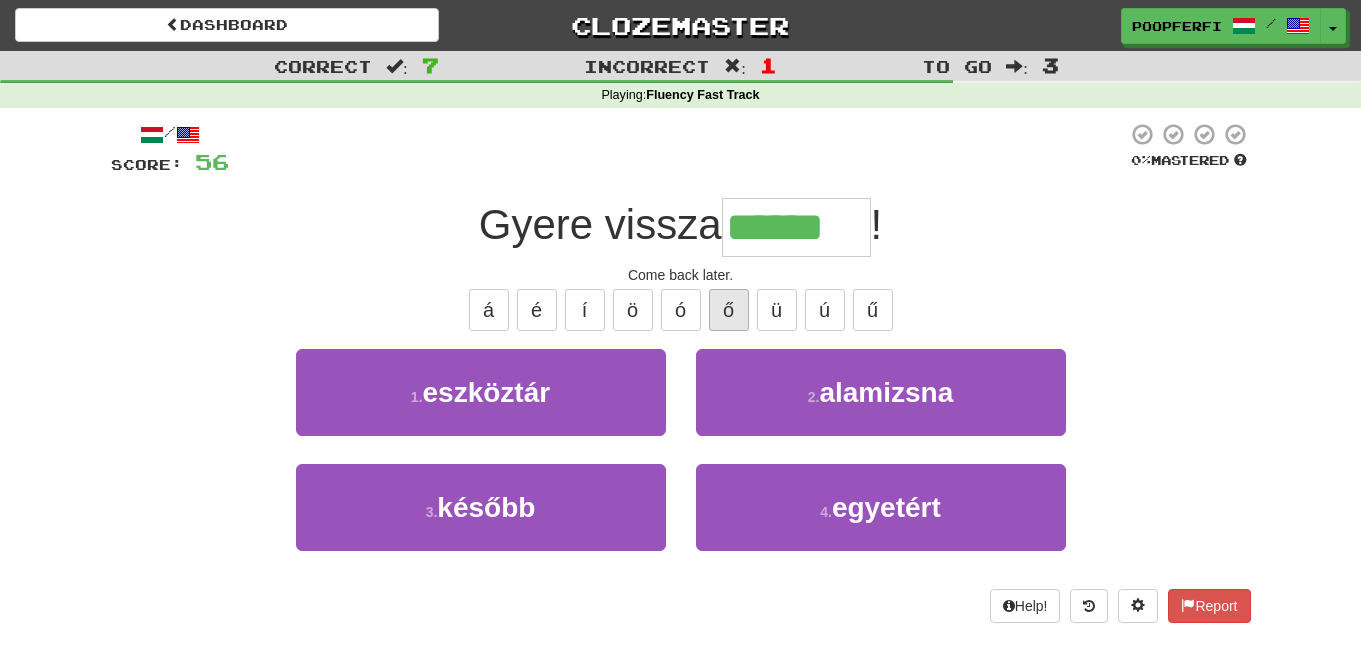 type on "******" 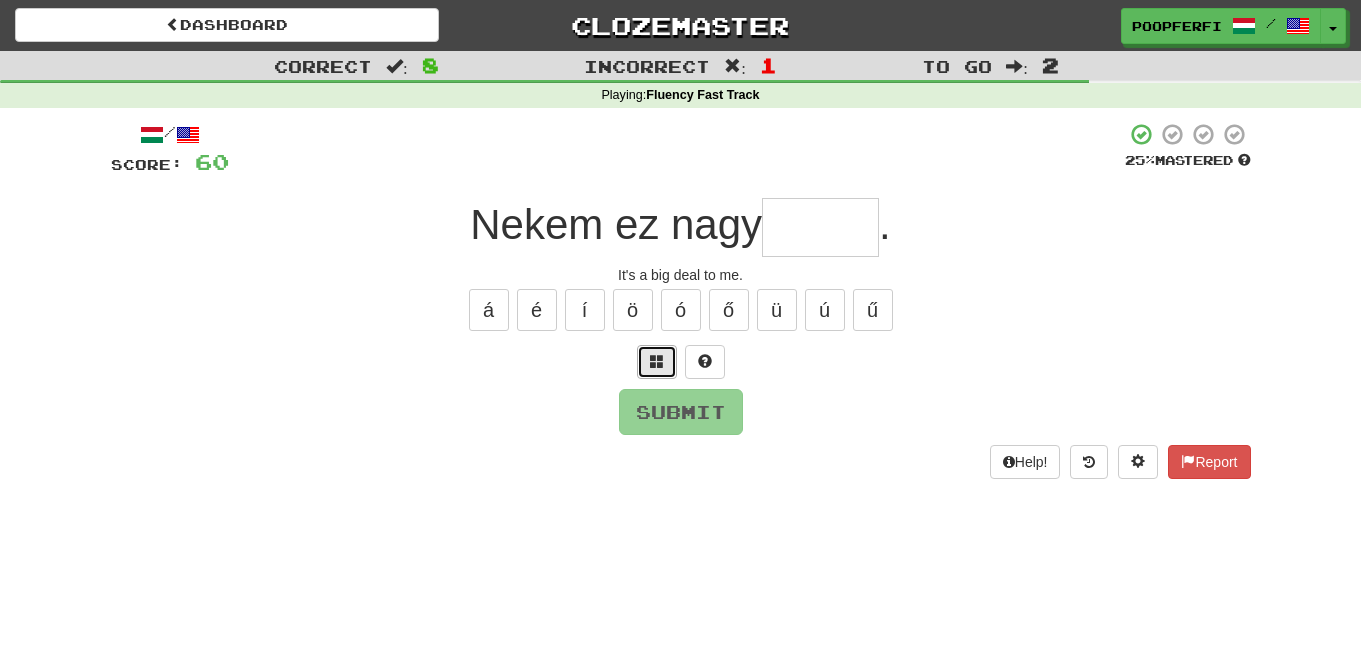 click at bounding box center [657, 361] 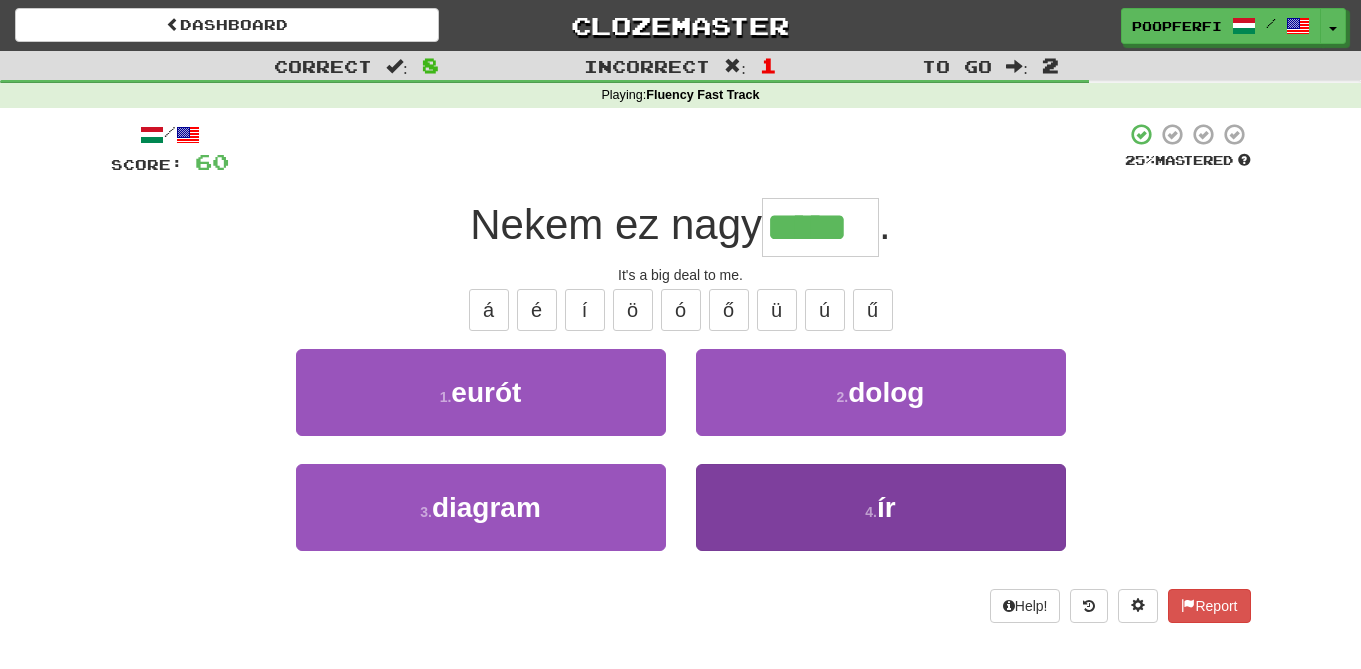 type on "*****" 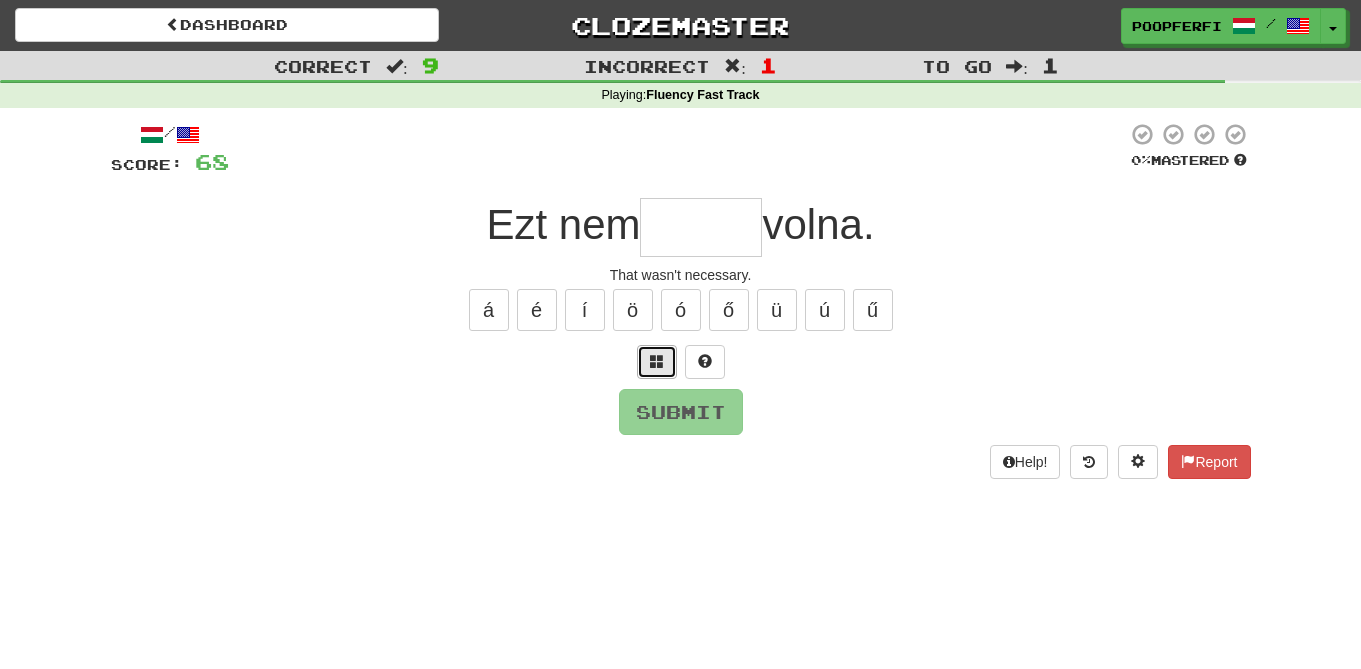 click at bounding box center [657, 362] 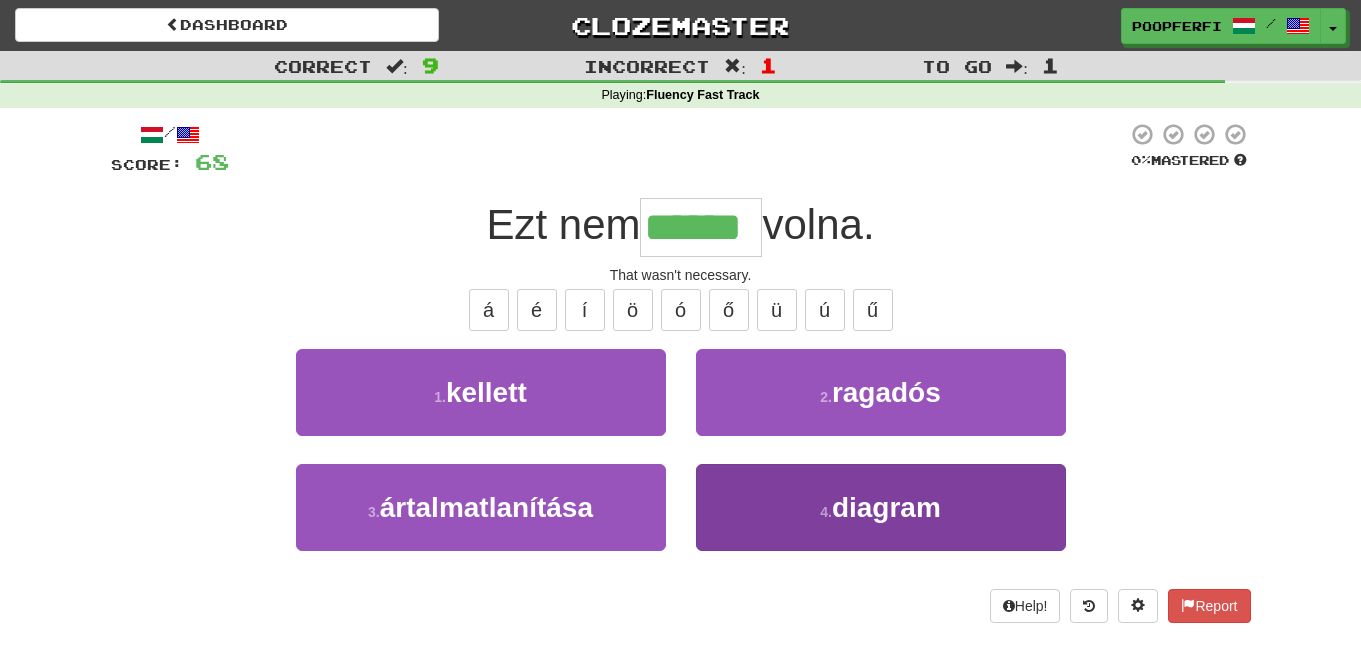type on "*******" 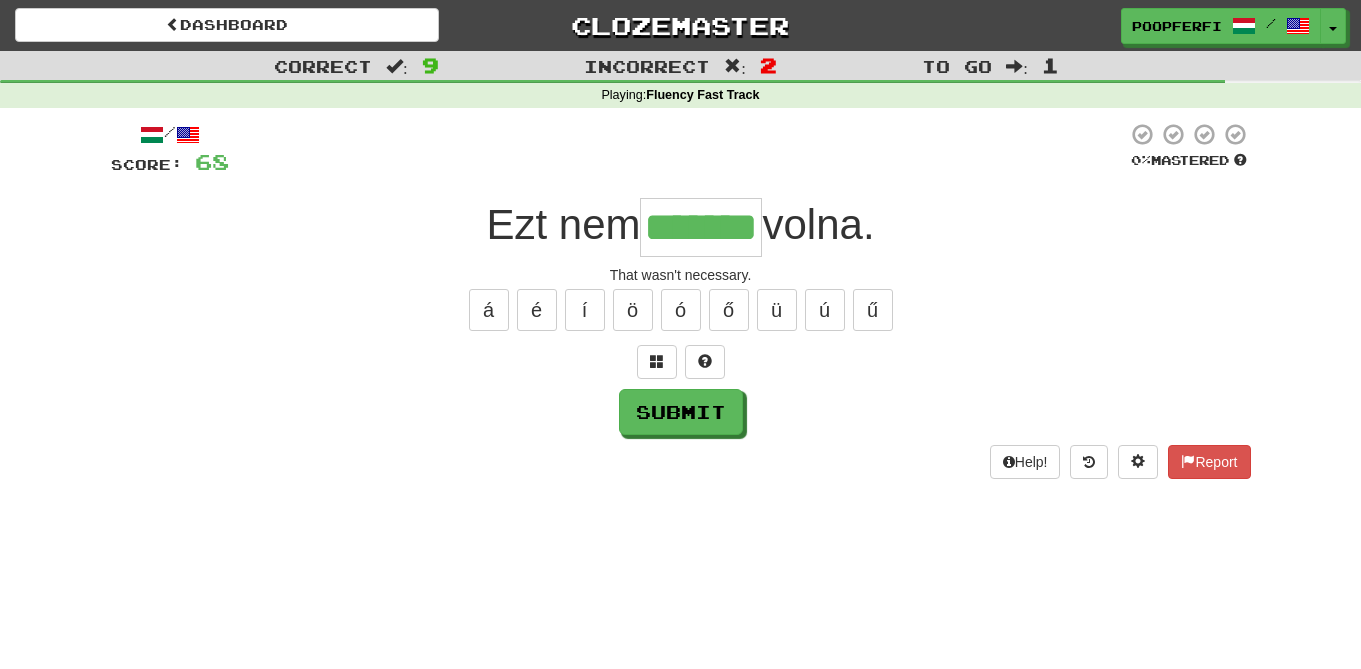 type on "*******" 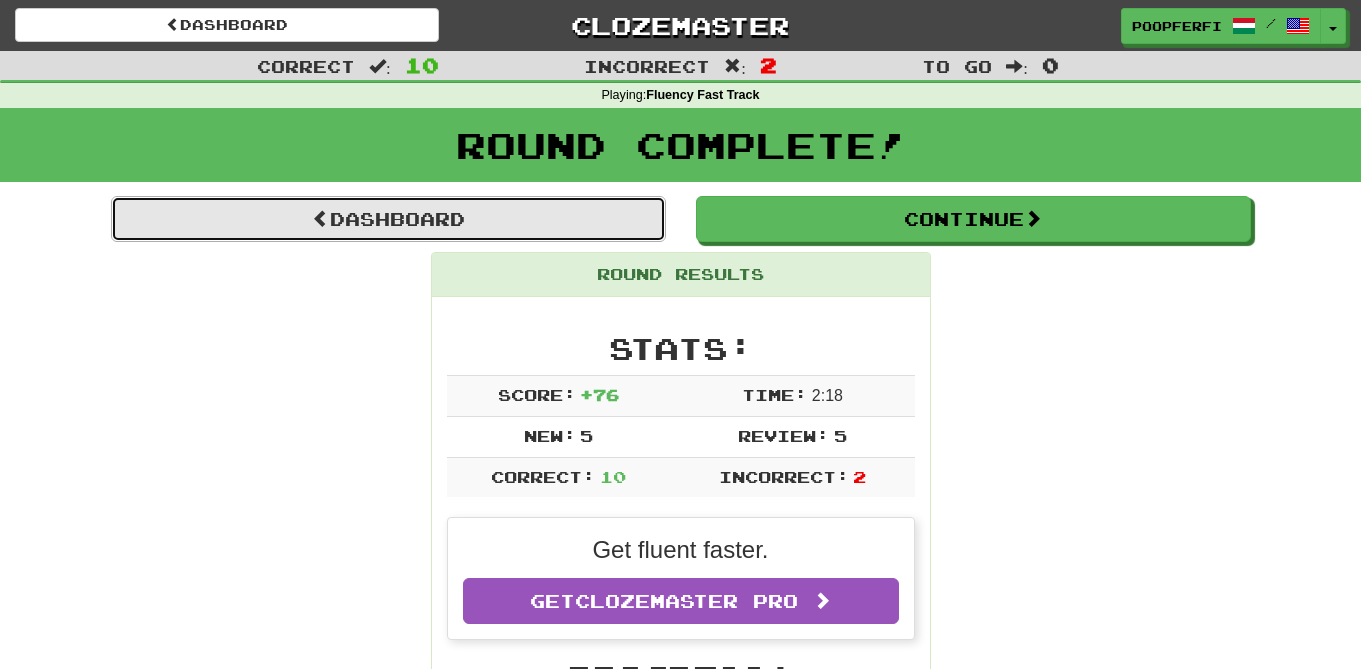 click on "Dashboard" at bounding box center (388, 219) 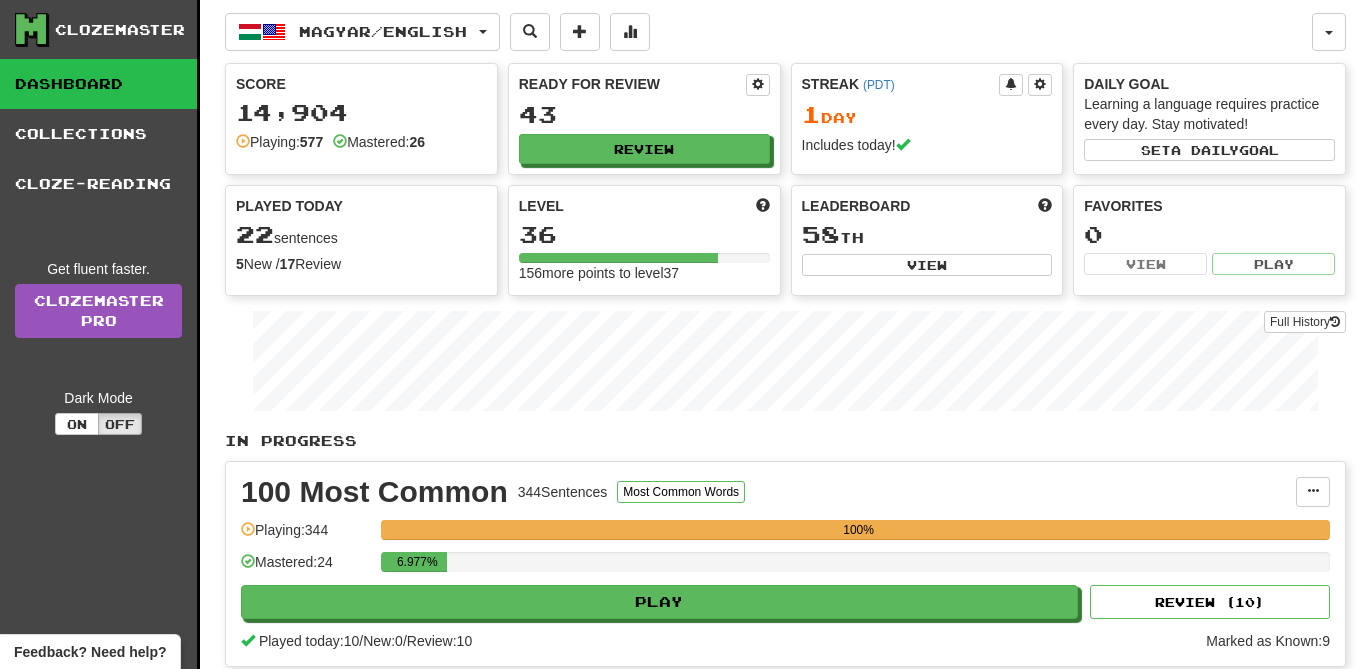 scroll, scrollTop: 462, scrollLeft: 0, axis: vertical 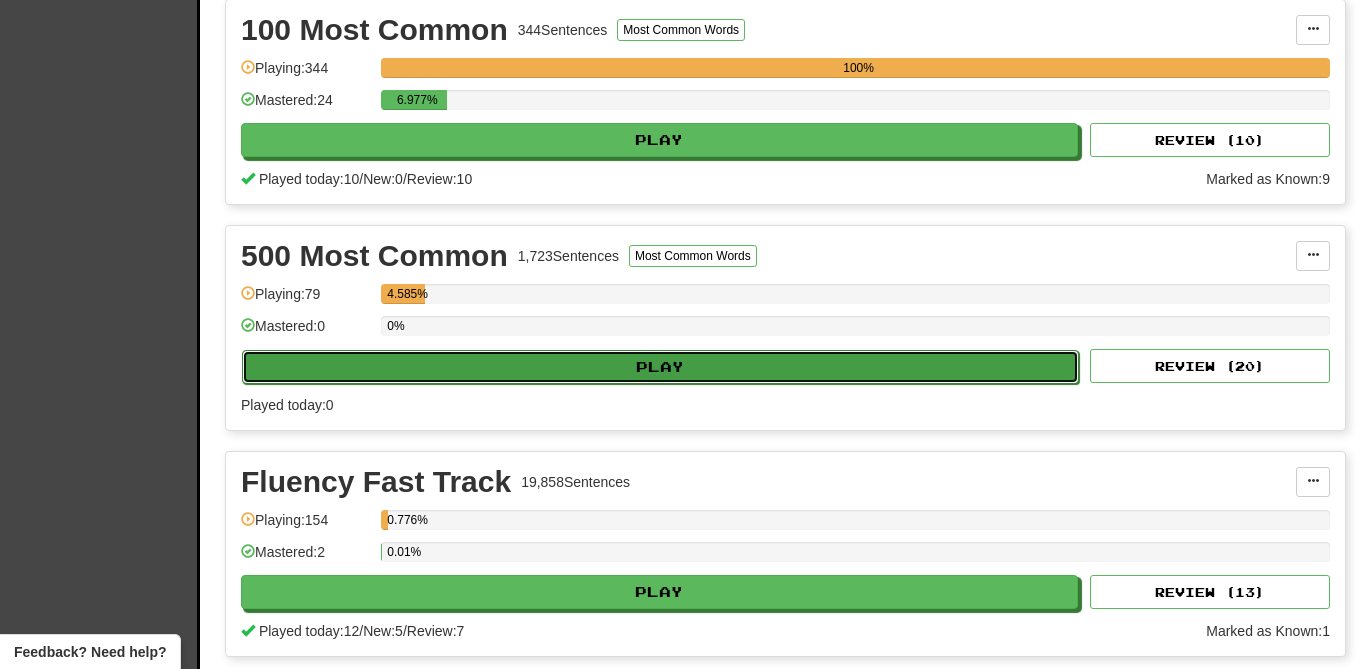 click on "Play" at bounding box center [660, 367] 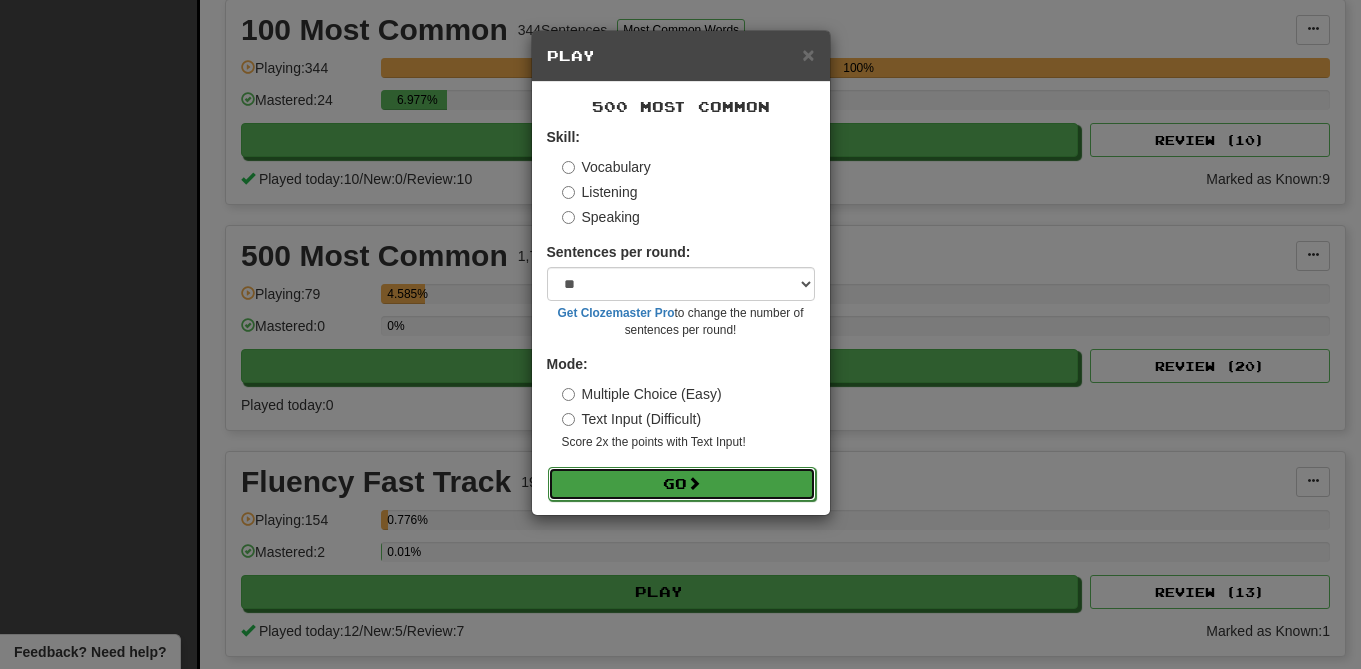 click on "Go" at bounding box center (682, 484) 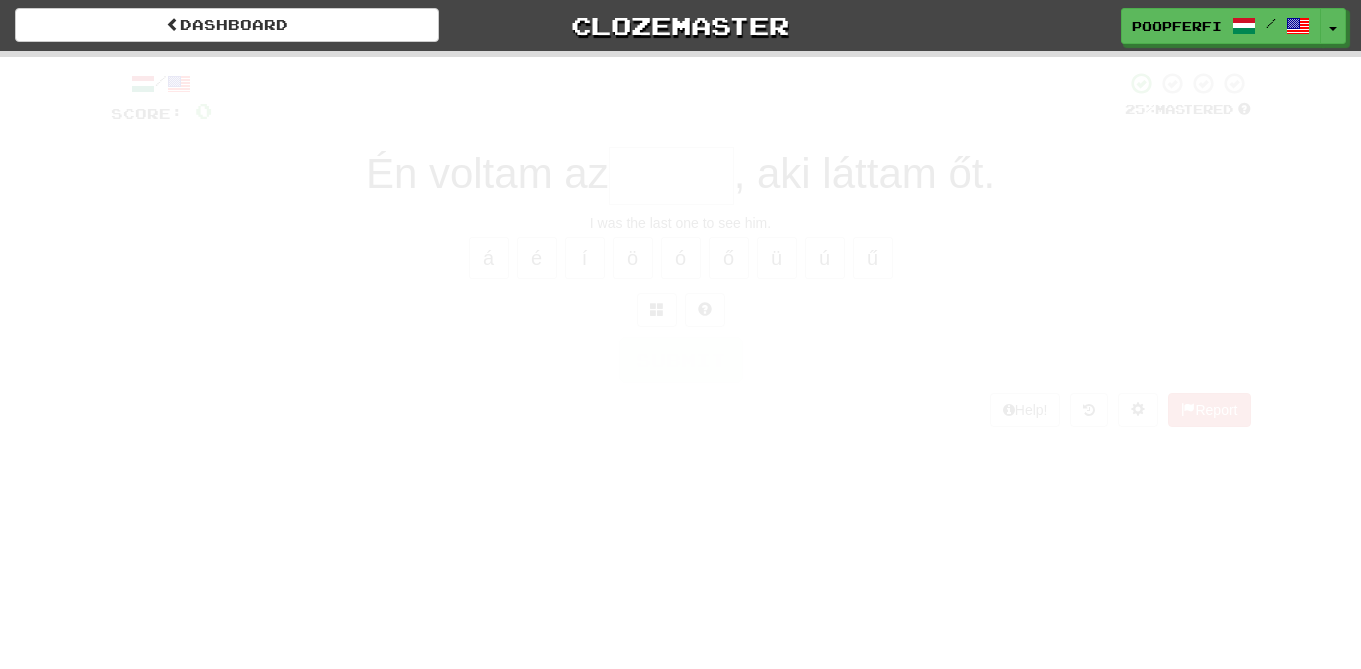 scroll, scrollTop: 0, scrollLeft: 0, axis: both 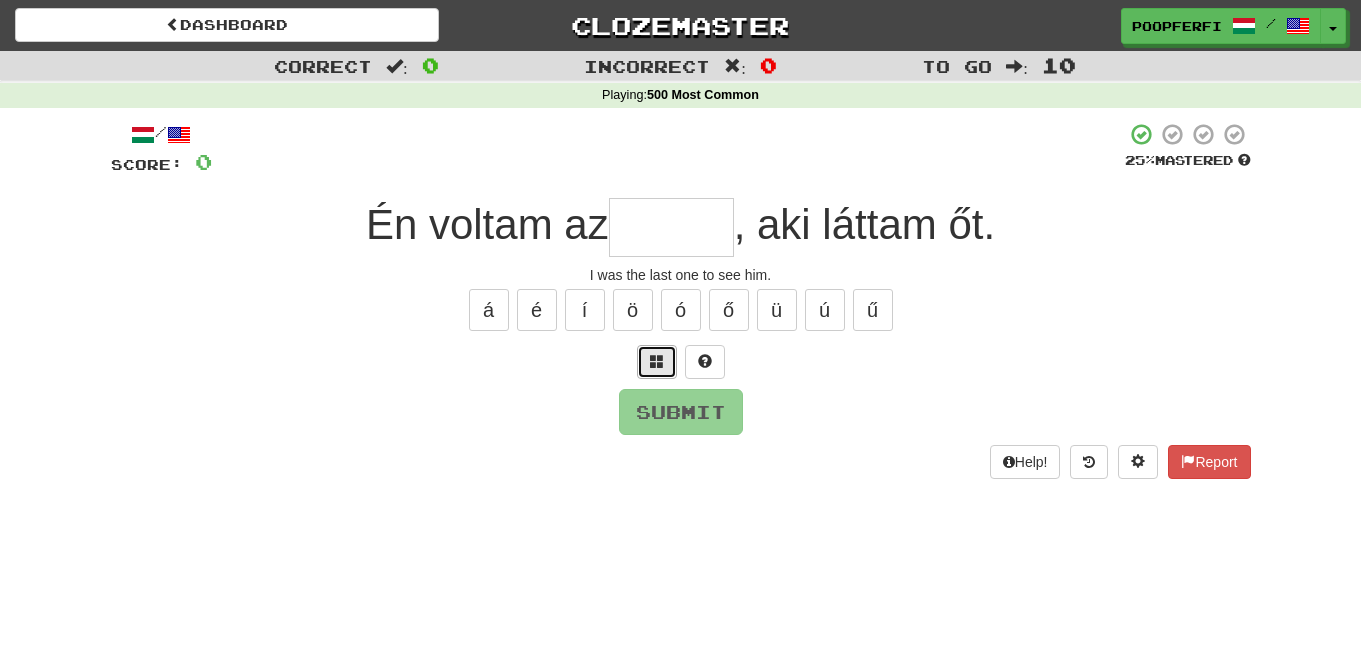 click at bounding box center (657, 362) 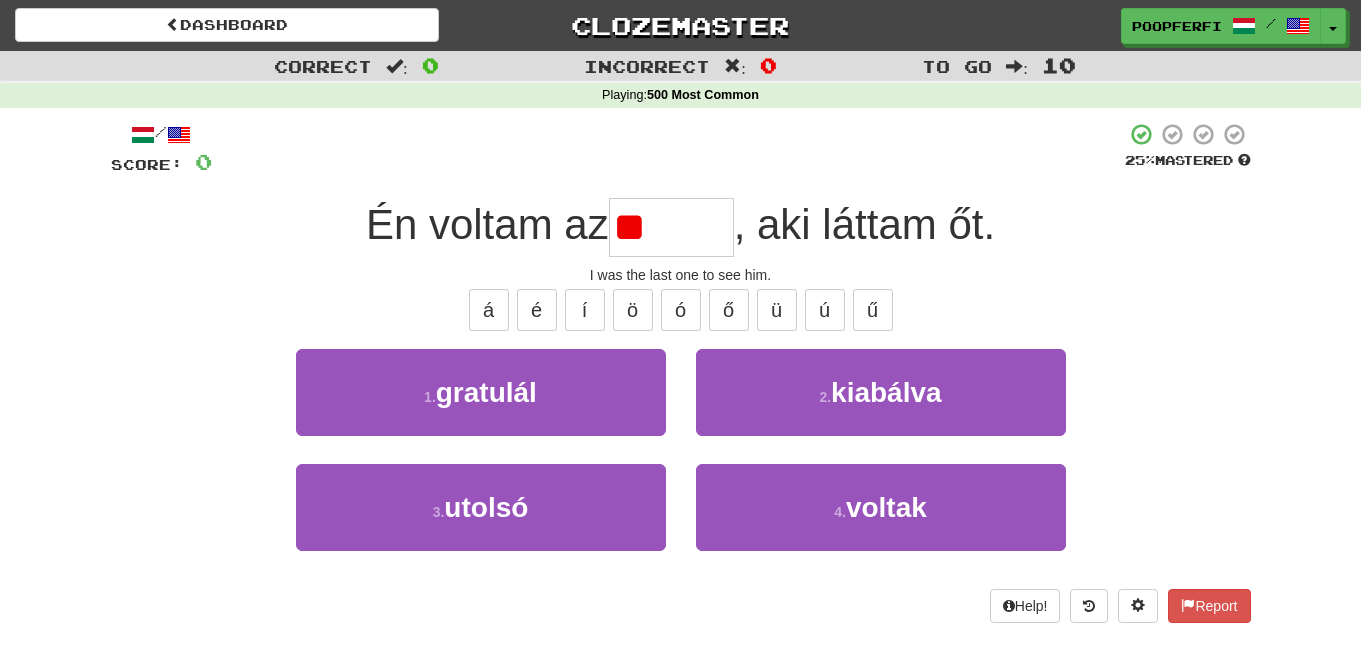 type on "*" 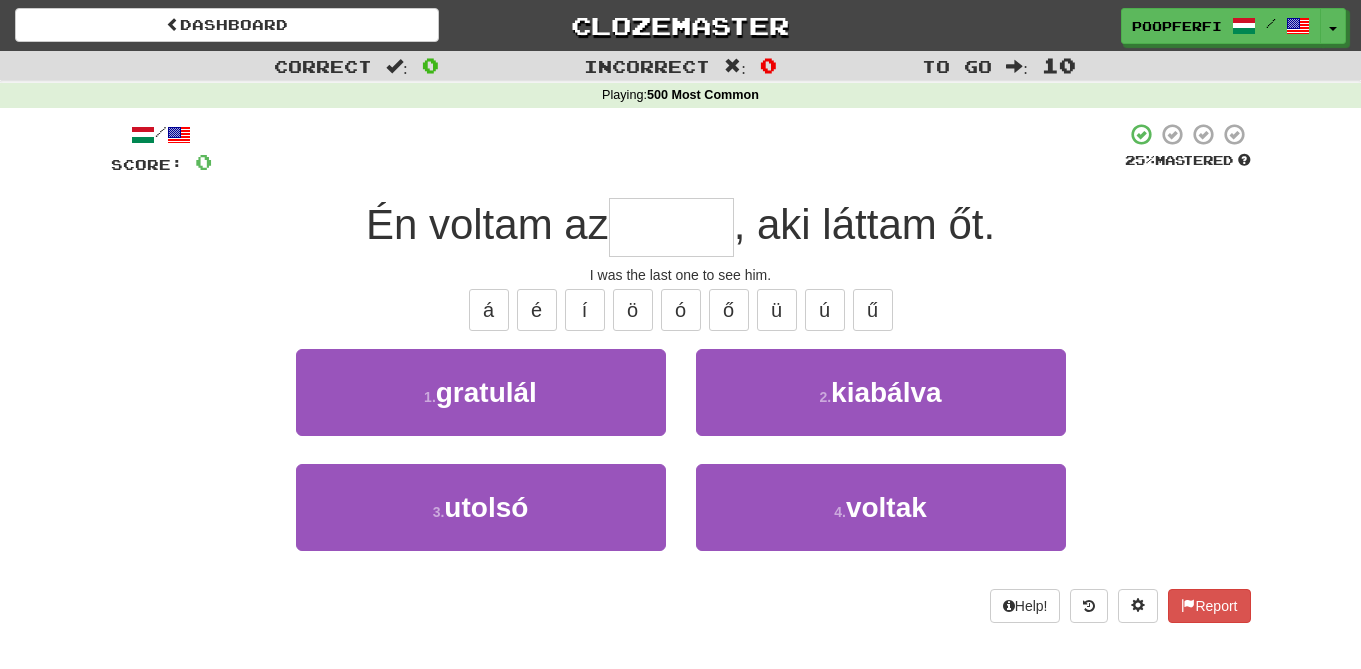 type on "*" 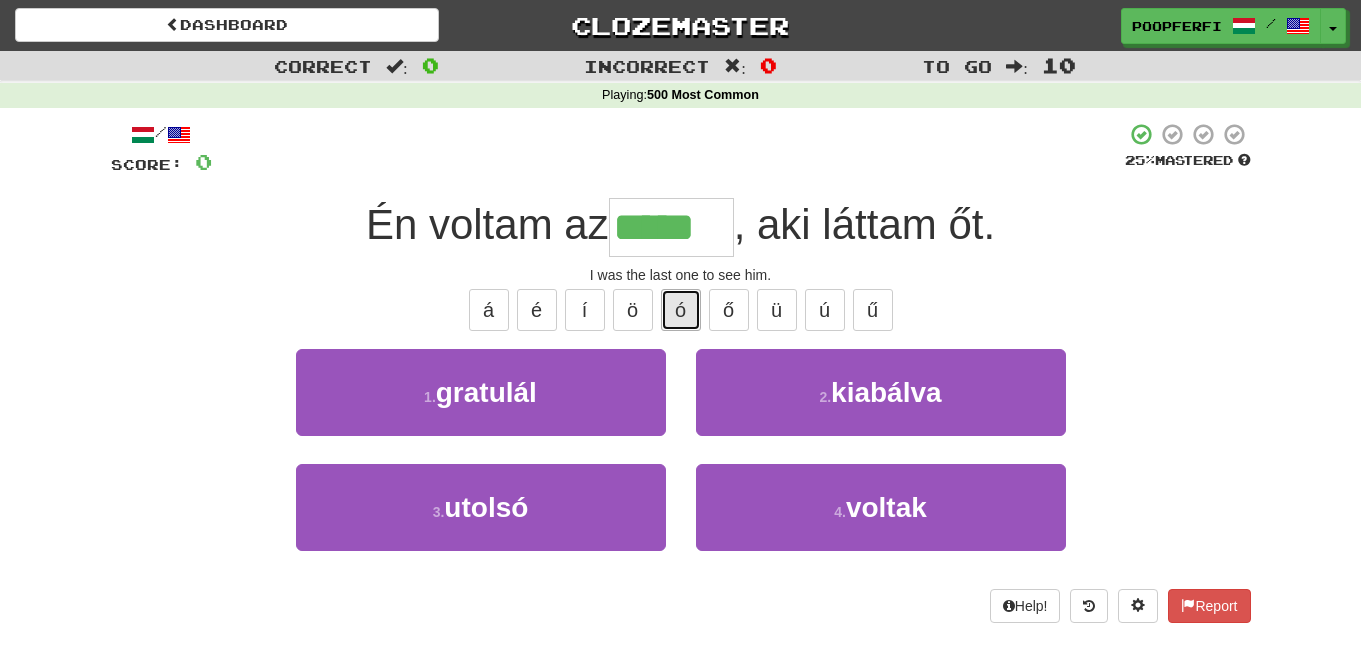 click on "ó" at bounding box center [681, 310] 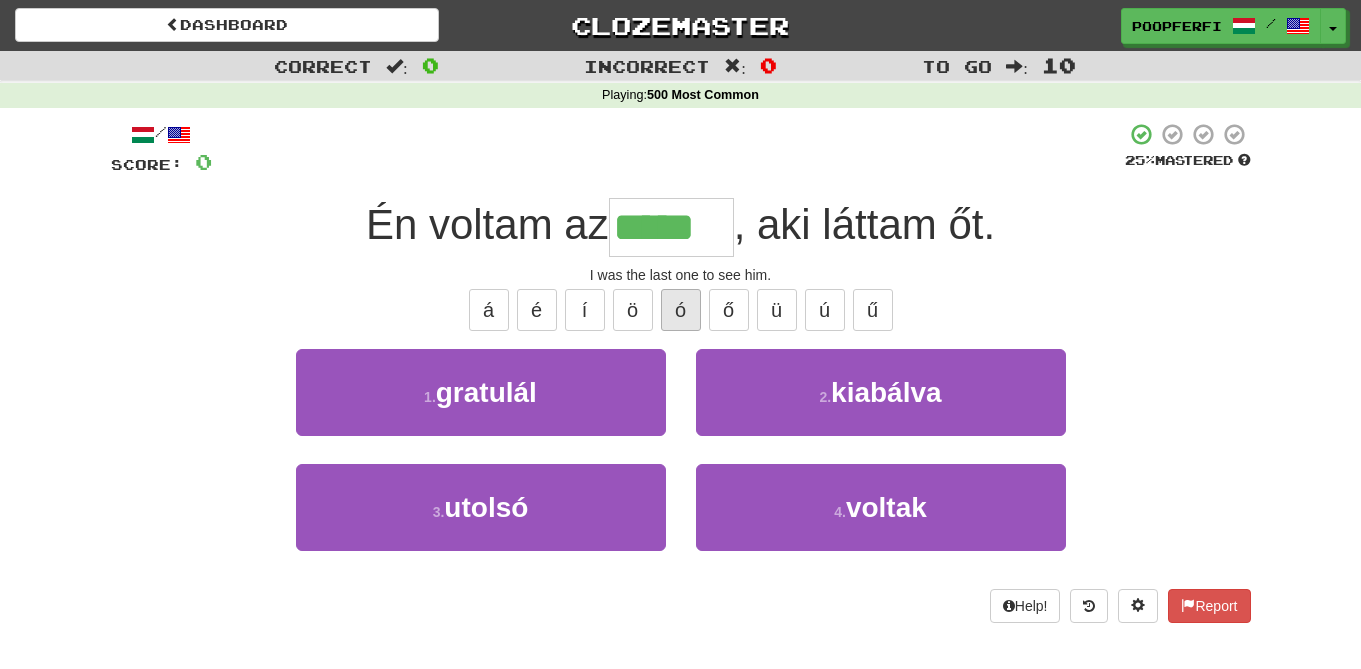 type on "******" 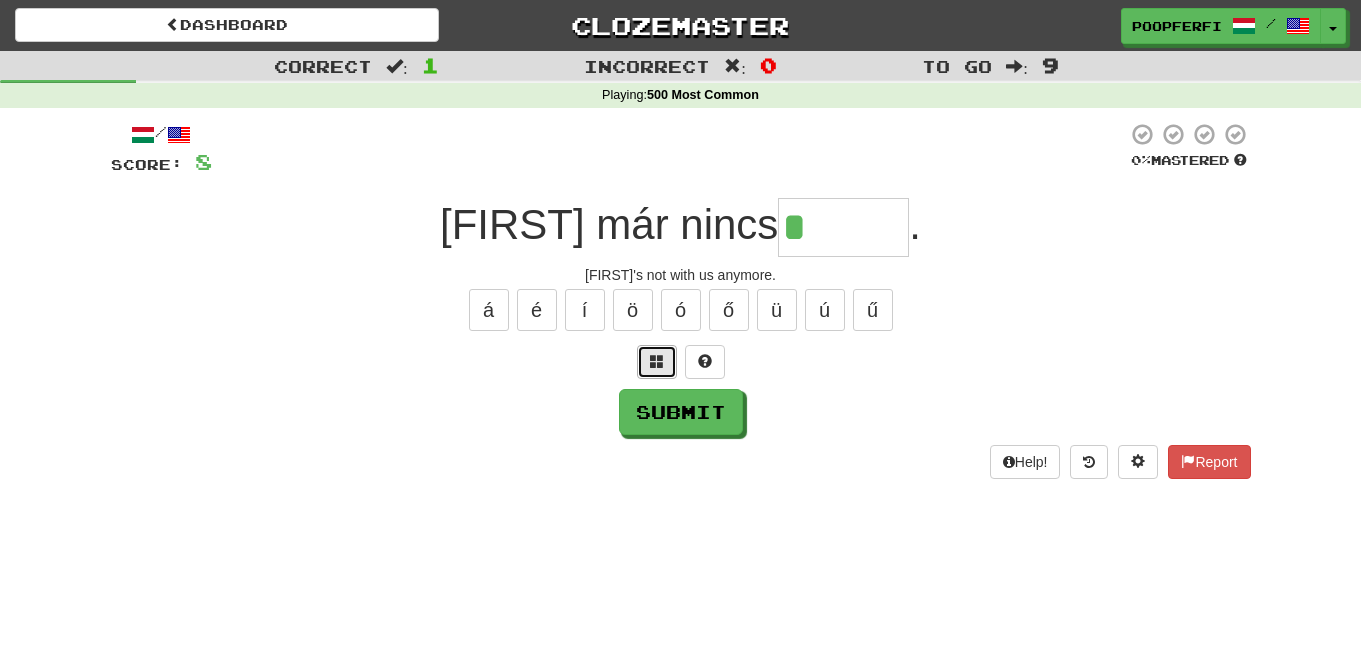 click at bounding box center (657, 361) 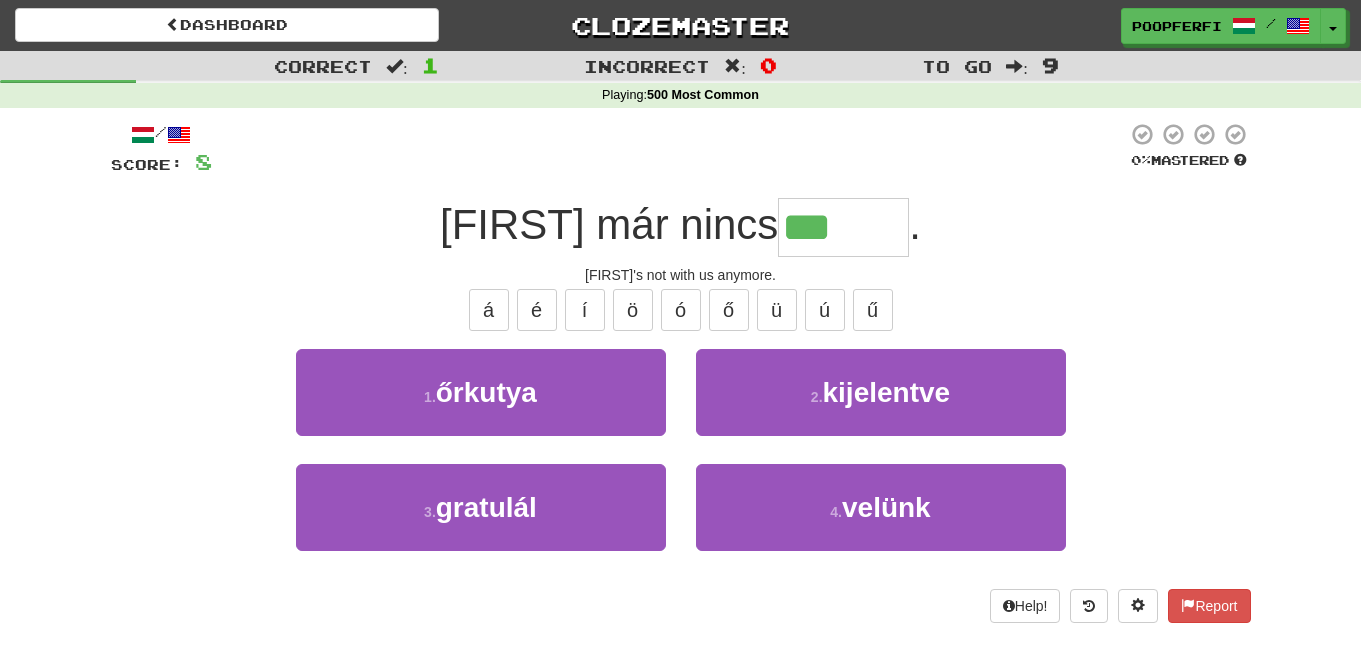 click on "á é í ö ó ő ü ú ű" at bounding box center [681, 310] 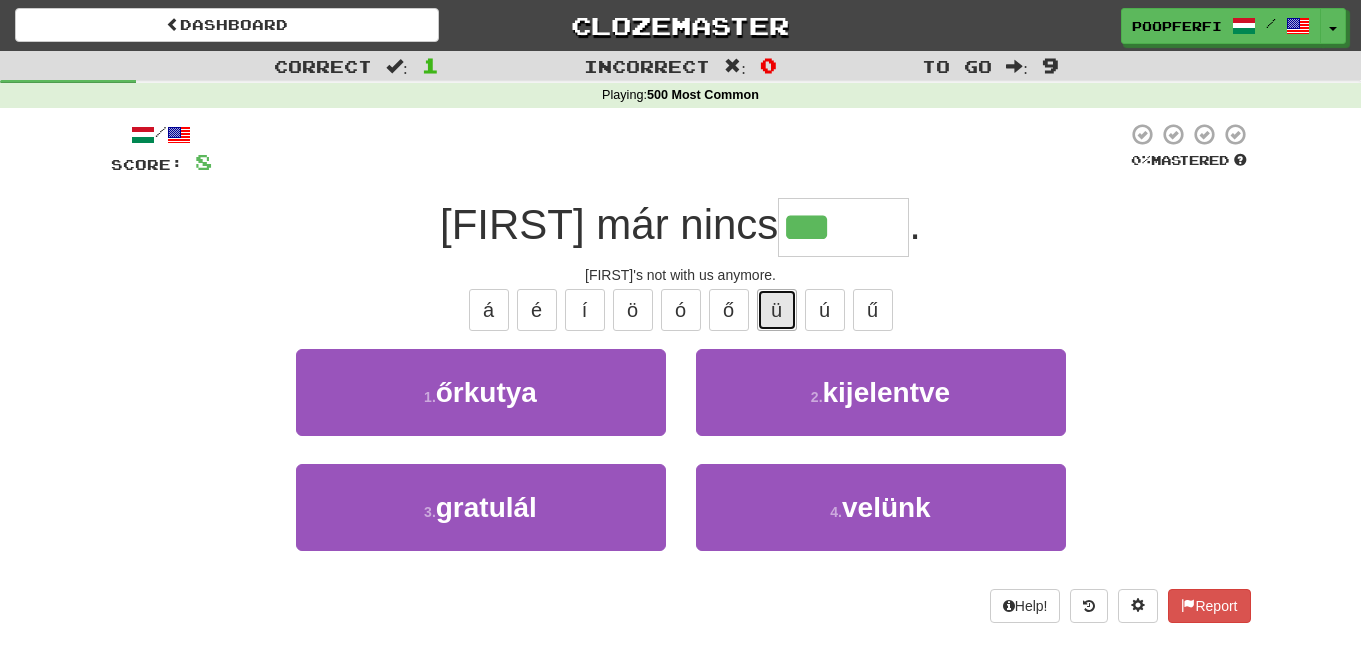 click on "ü" at bounding box center (777, 310) 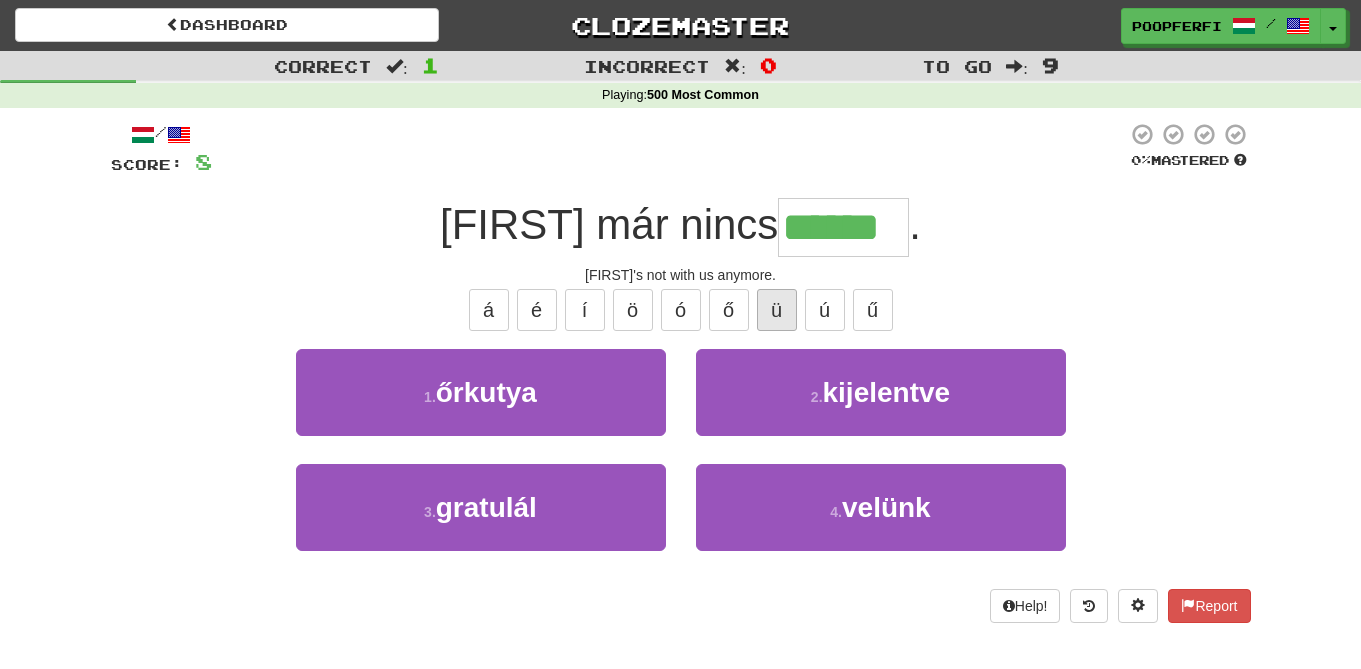 type on "******" 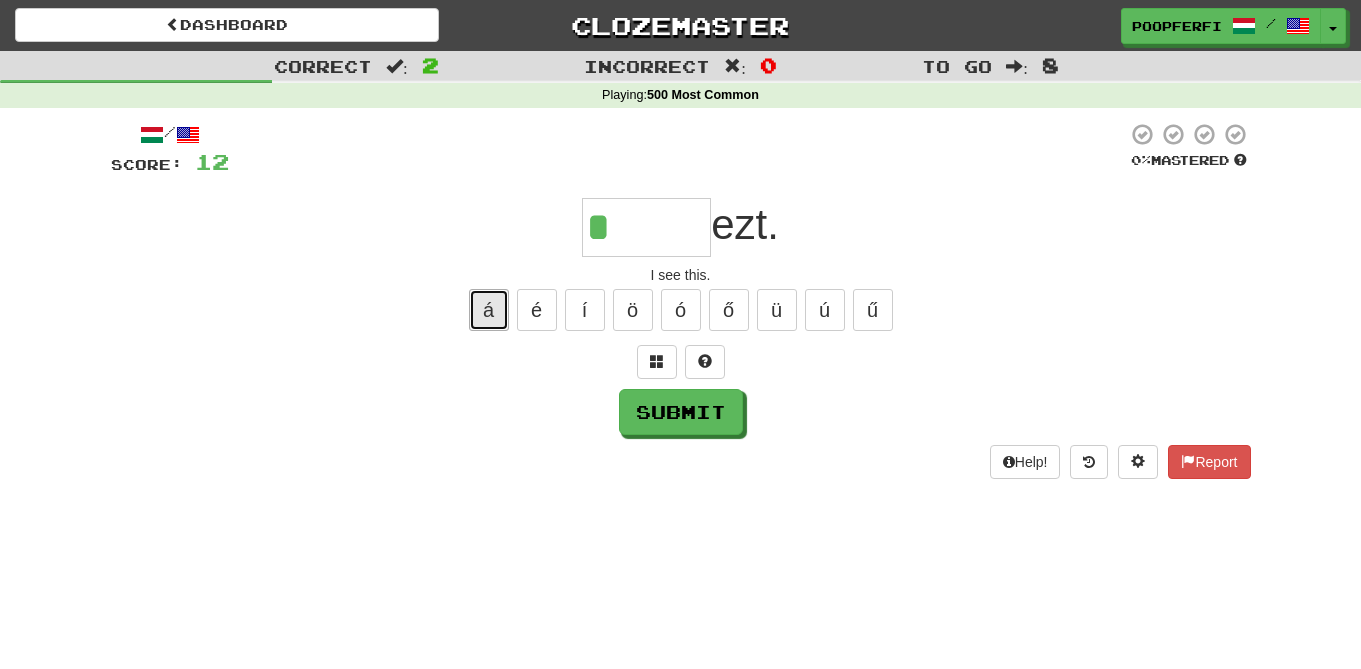 click on "á" at bounding box center [489, 310] 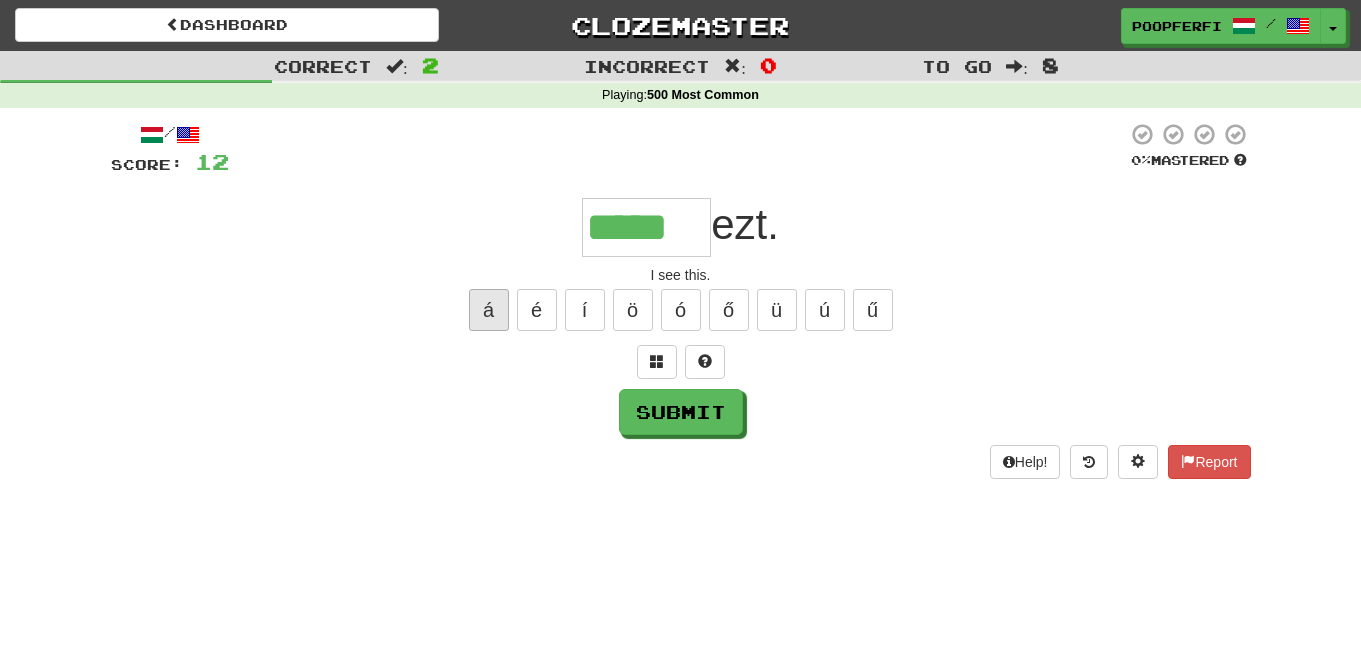 type on "*****" 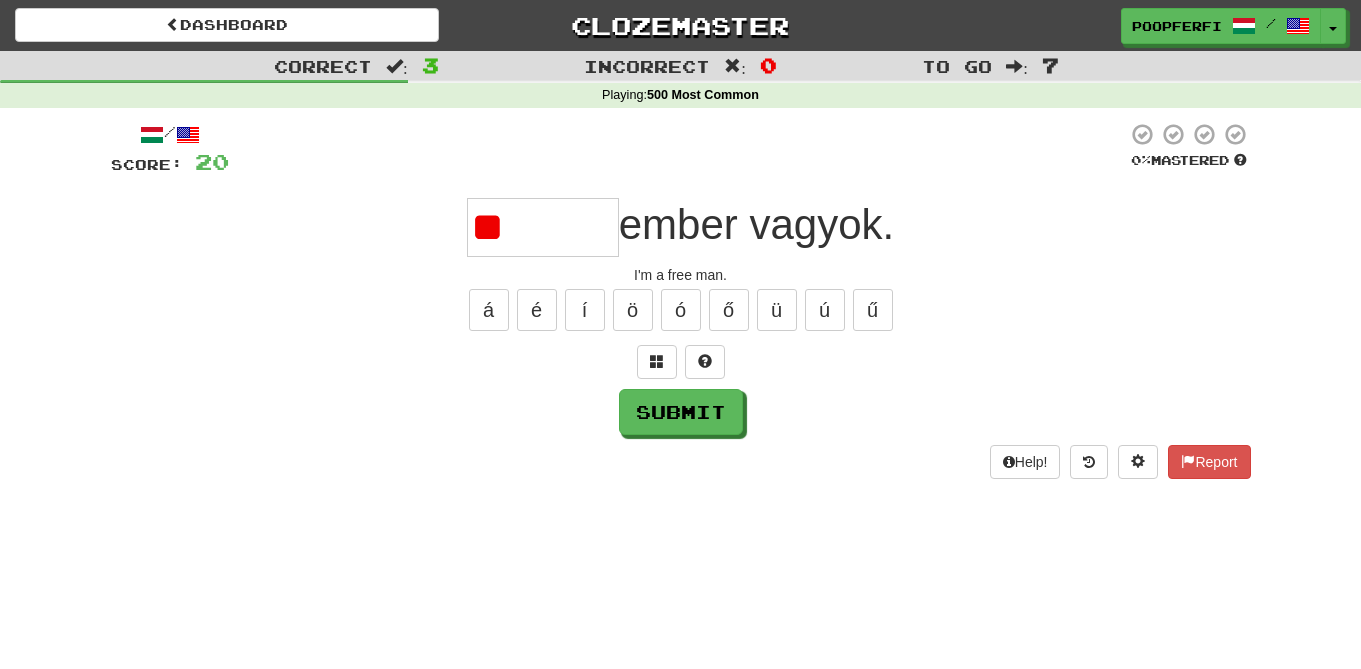 type on "*" 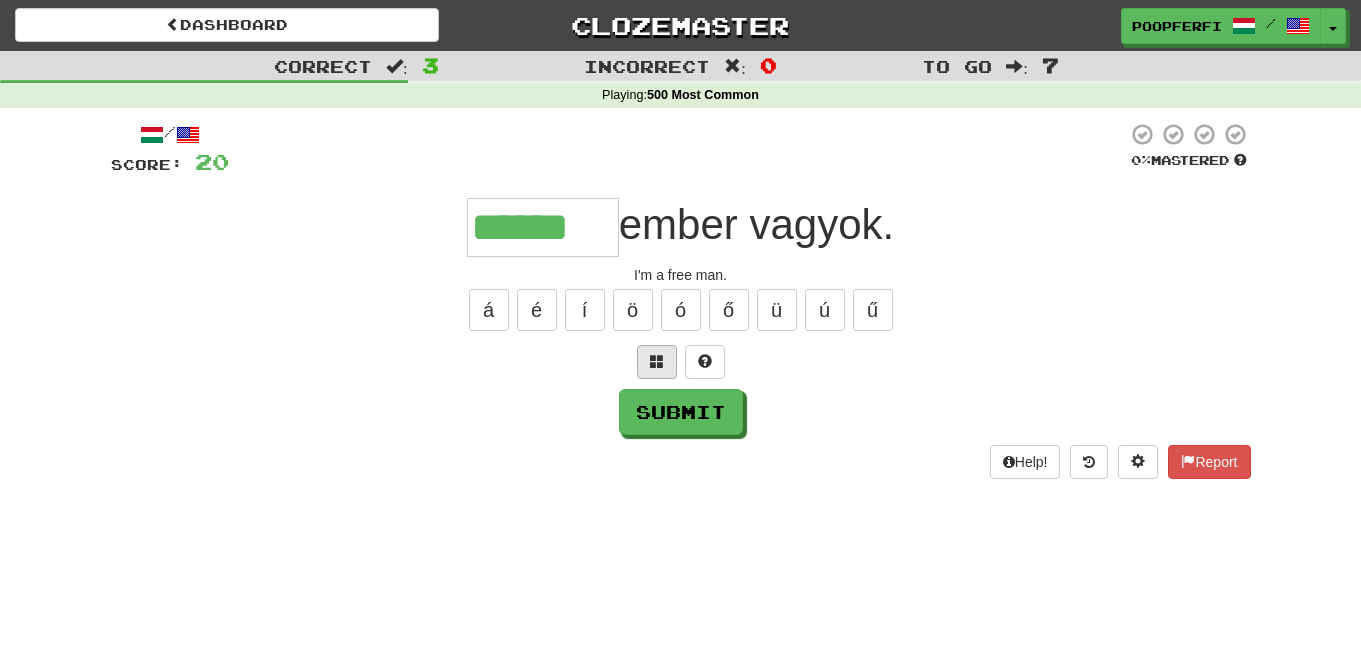 type on "******" 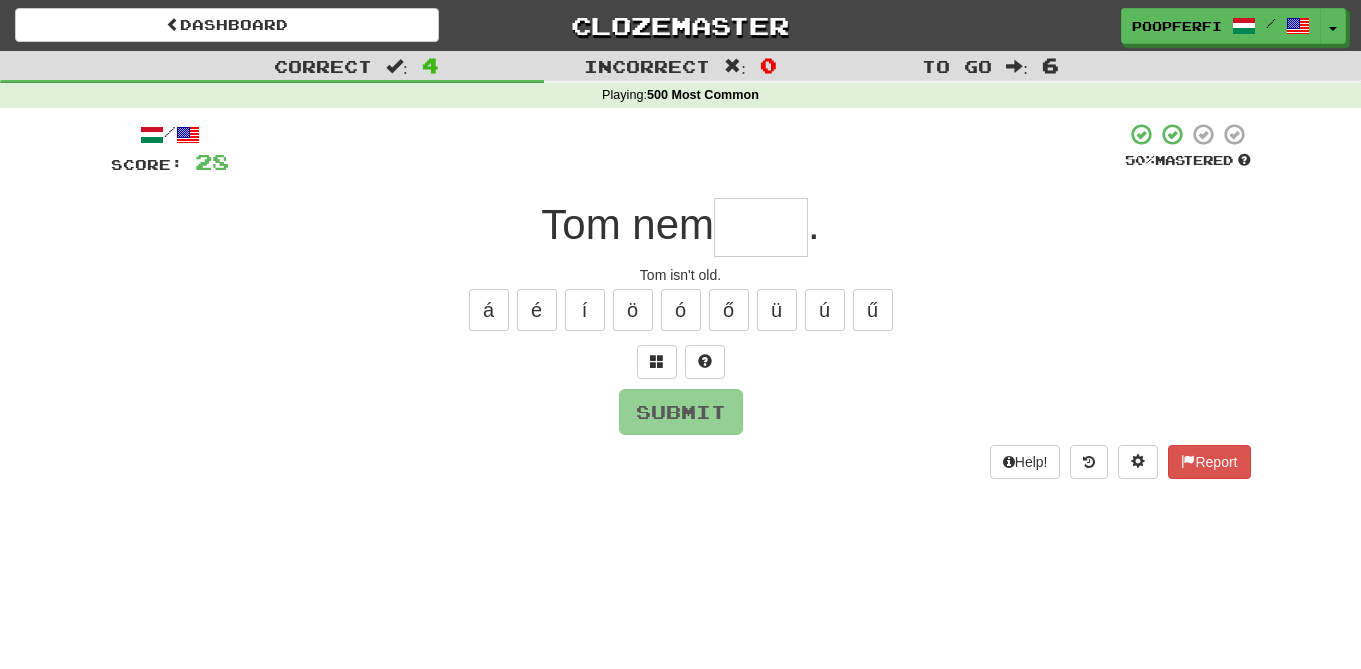 type on "*" 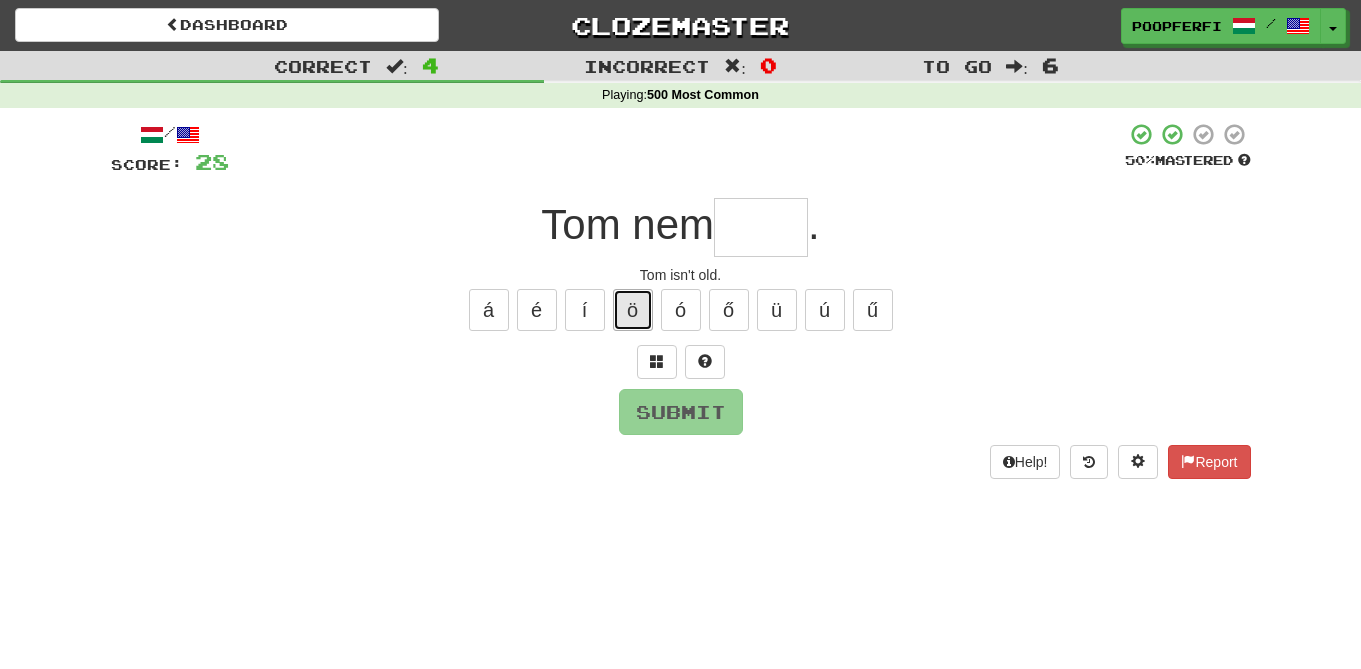click on "ö" at bounding box center (633, 310) 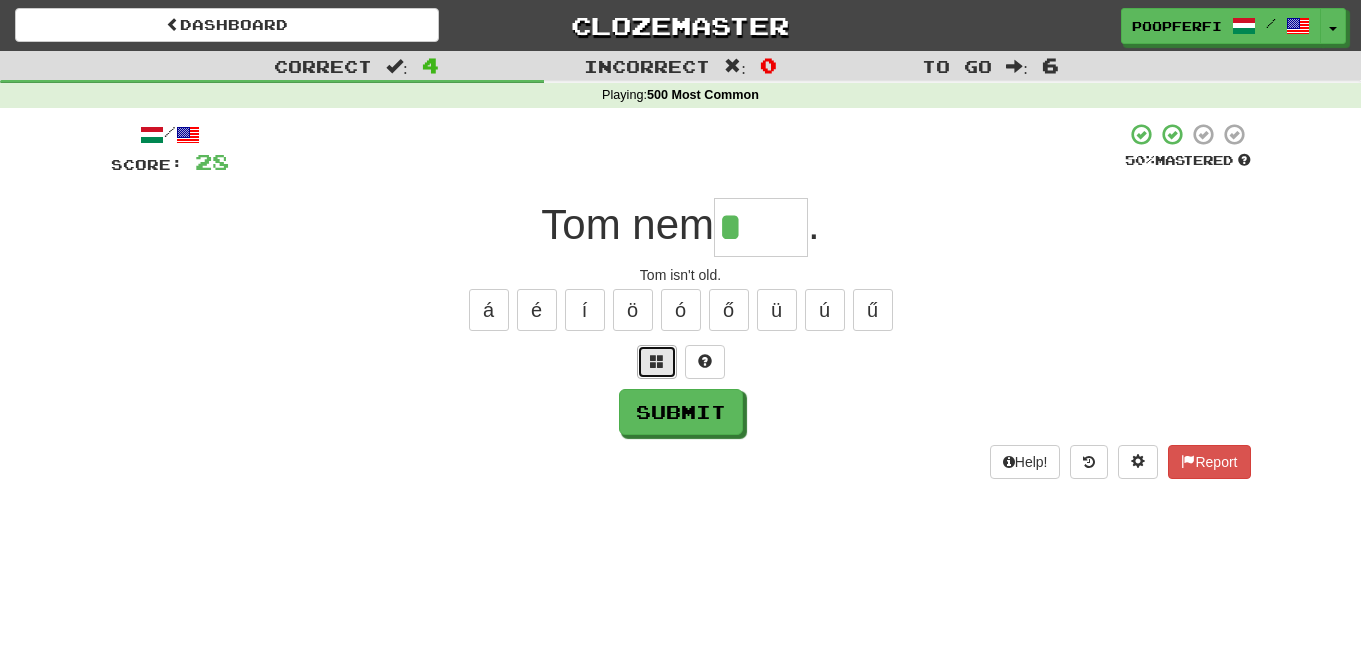 click at bounding box center (657, 361) 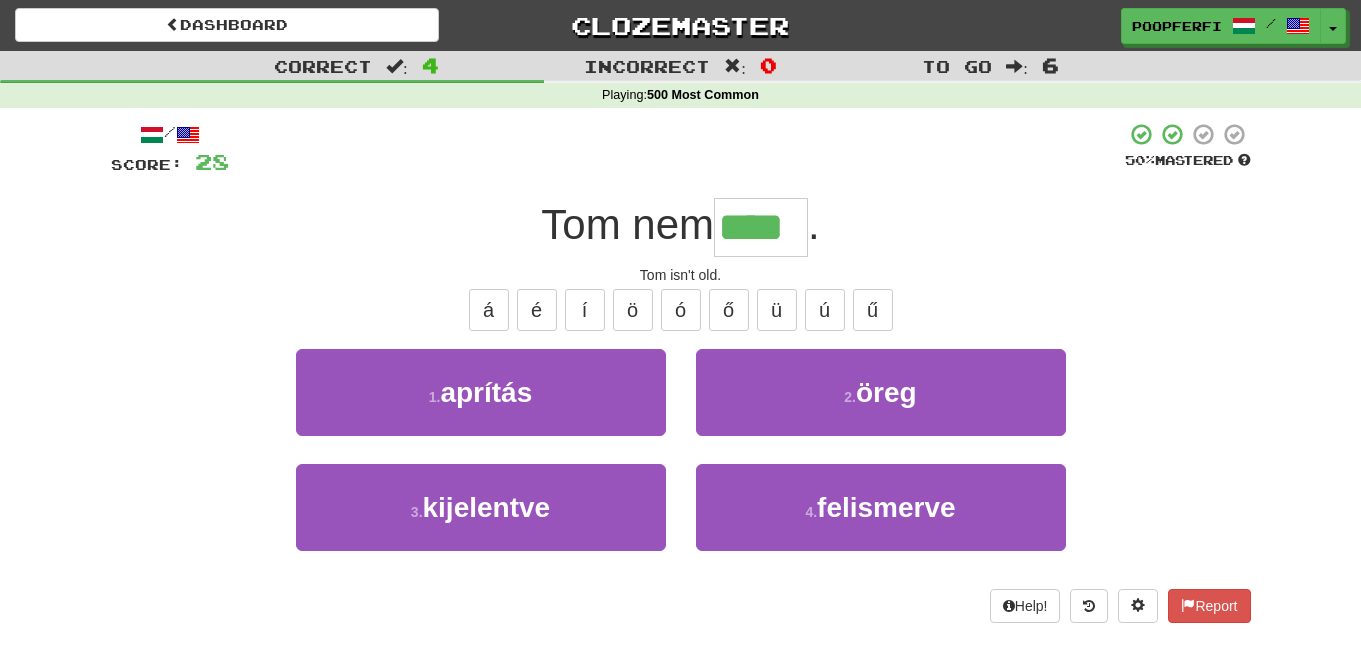 type on "****" 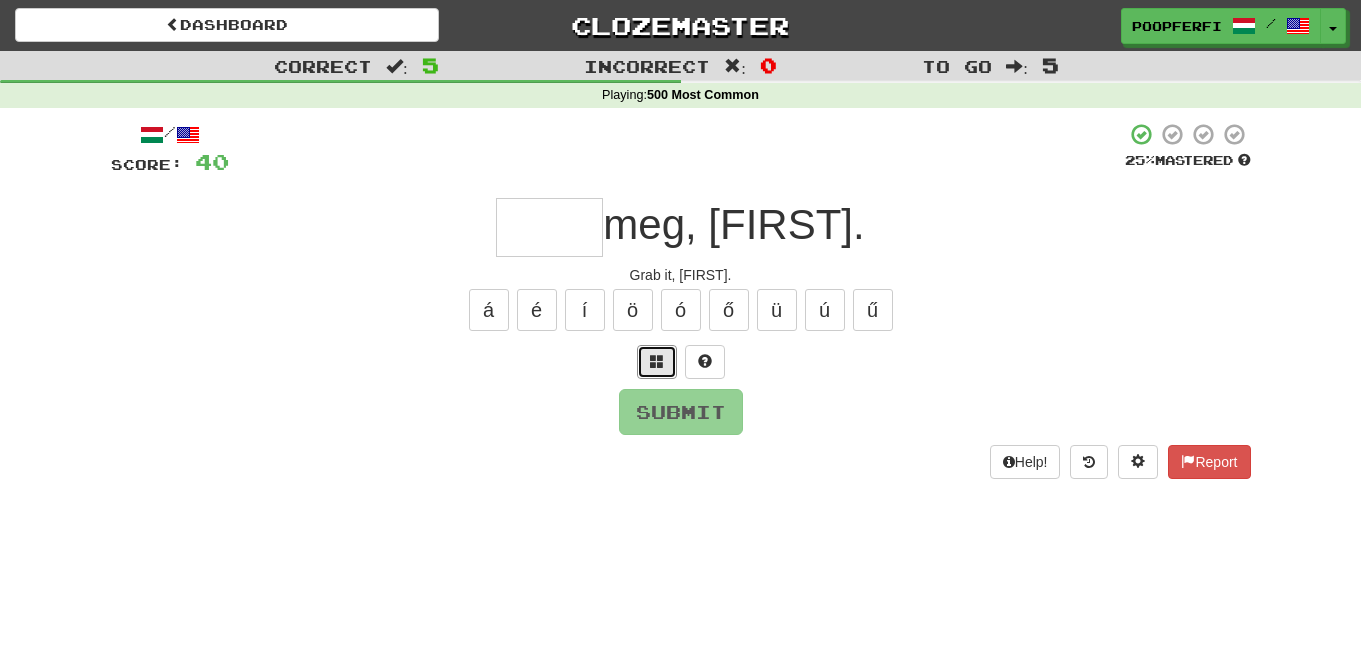 click at bounding box center (657, 361) 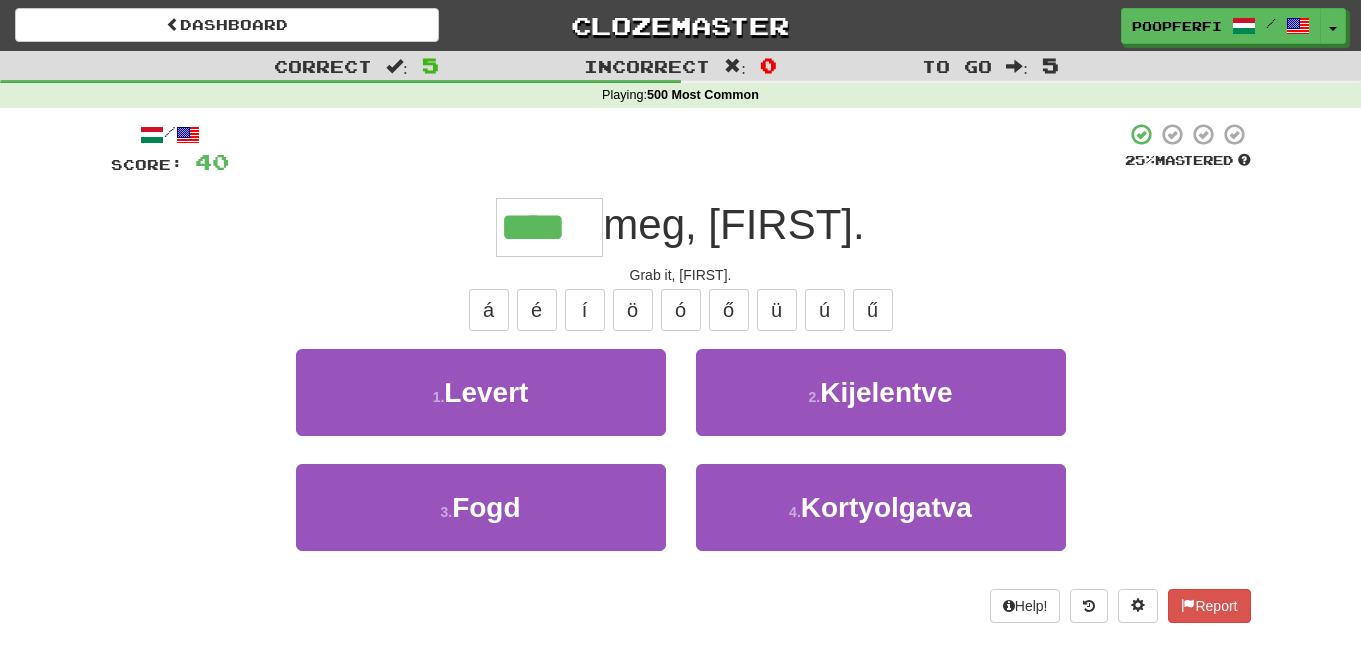 type on "****" 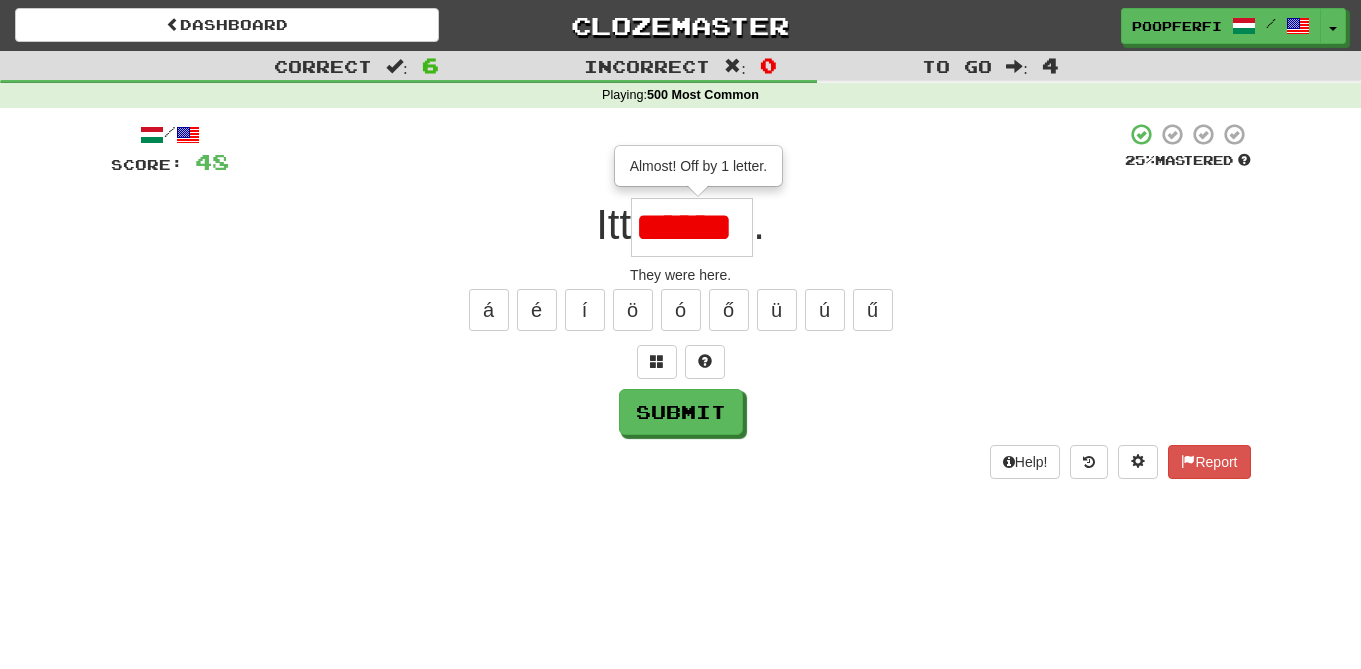 scroll, scrollTop: 0, scrollLeft: 0, axis: both 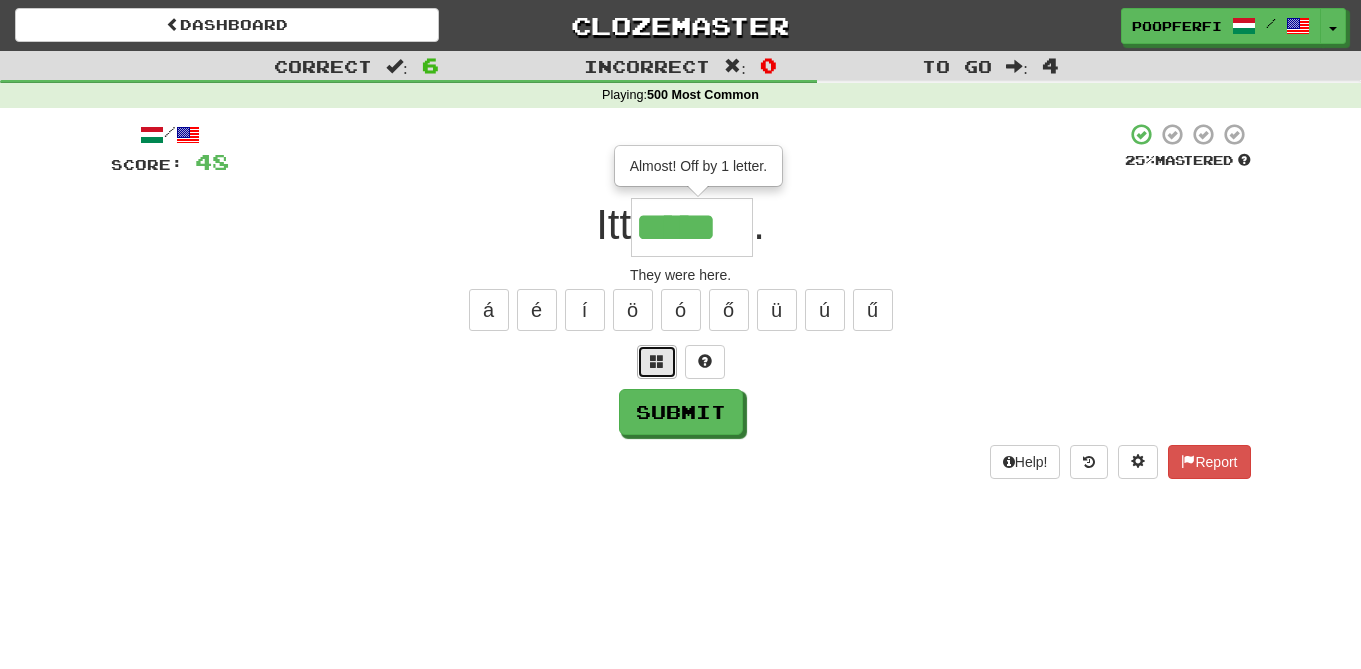 click at bounding box center (657, 361) 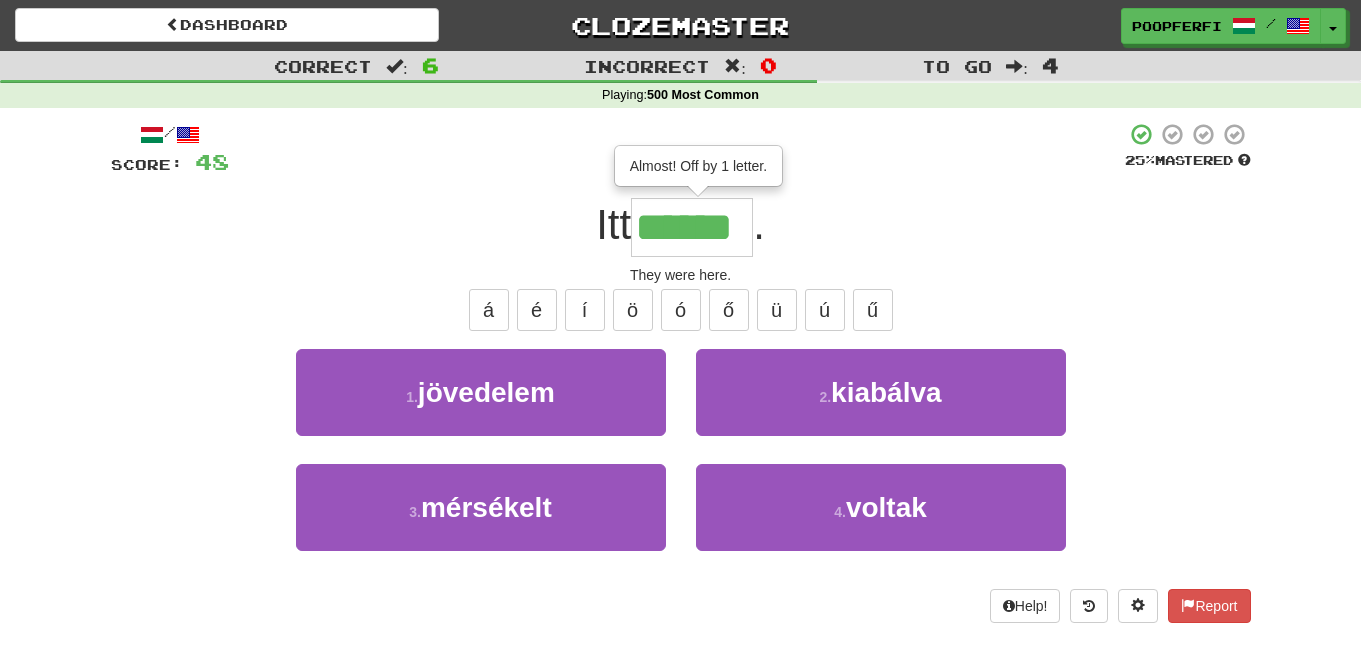 type on "******" 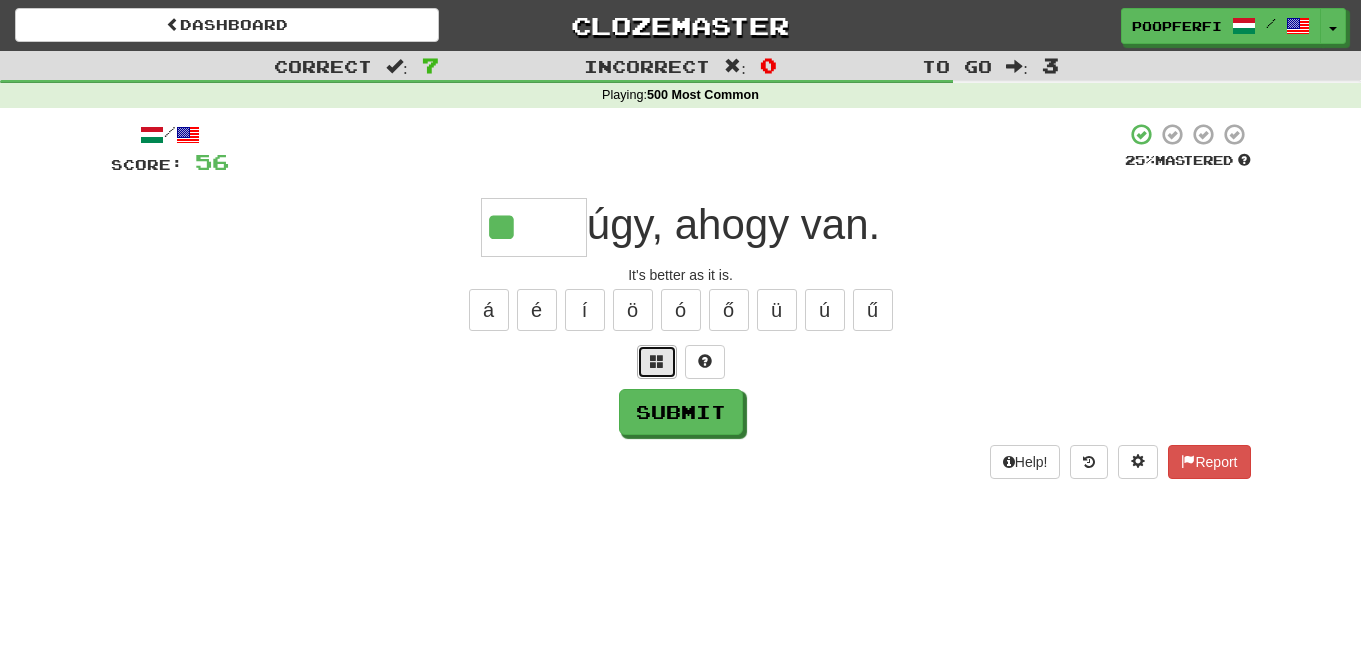 click at bounding box center [657, 361] 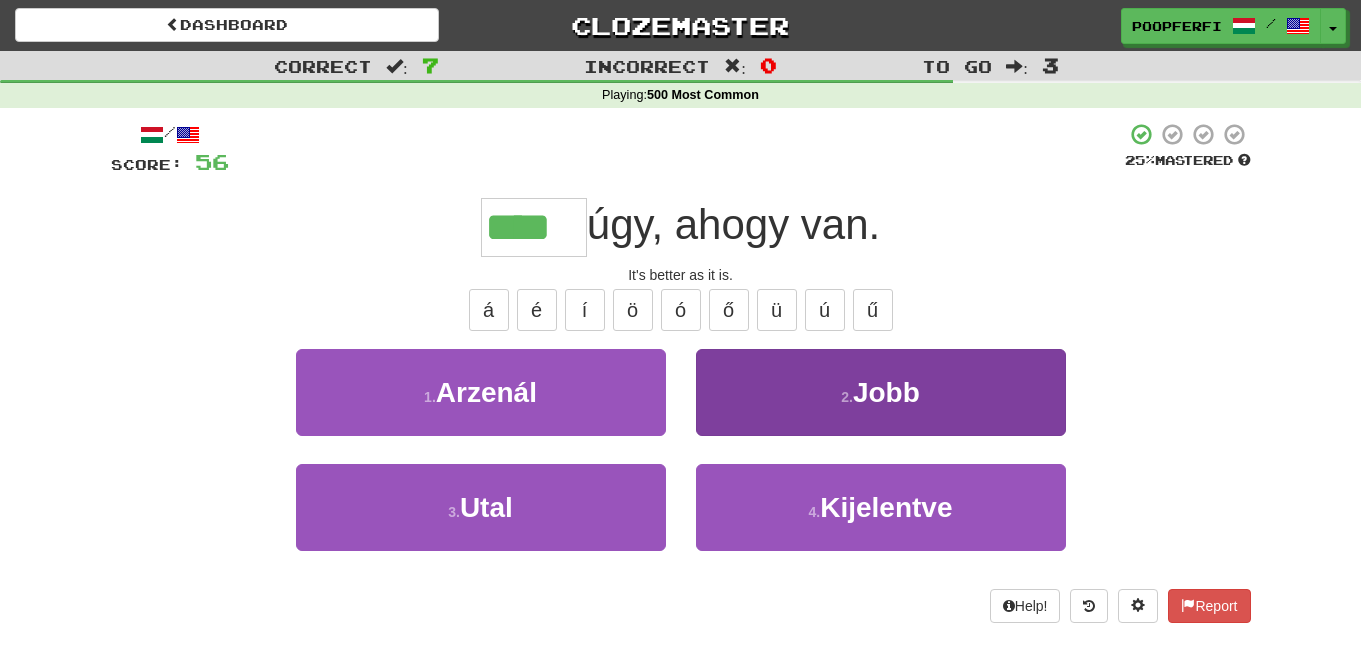 type on "****" 